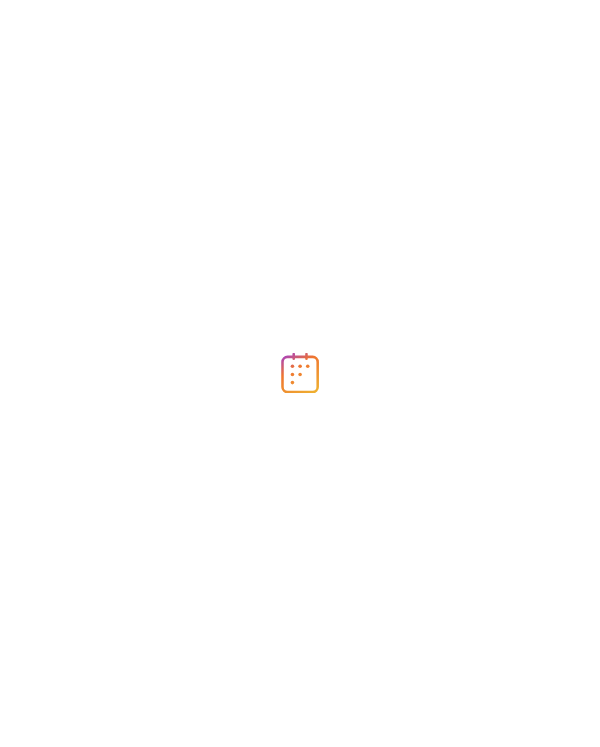 scroll, scrollTop: 0, scrollLeft: 0, axis: both 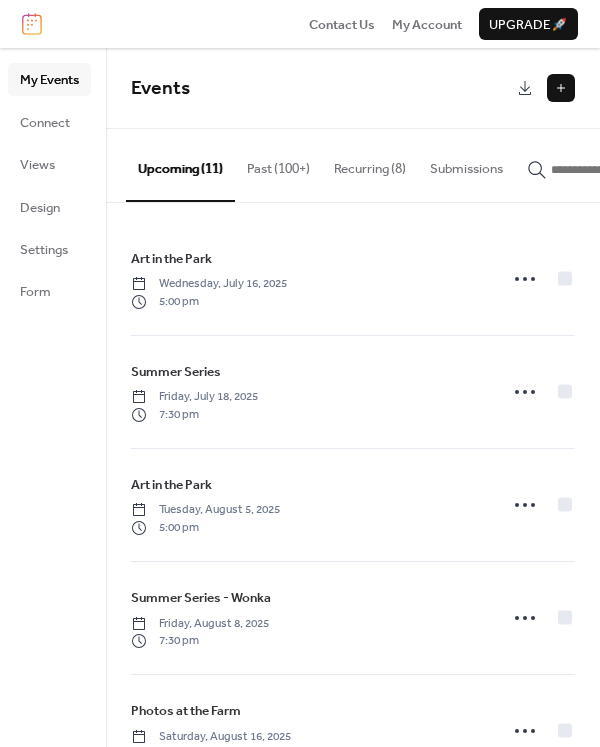click on "Past (100+)" at bounding box center (278, 164) 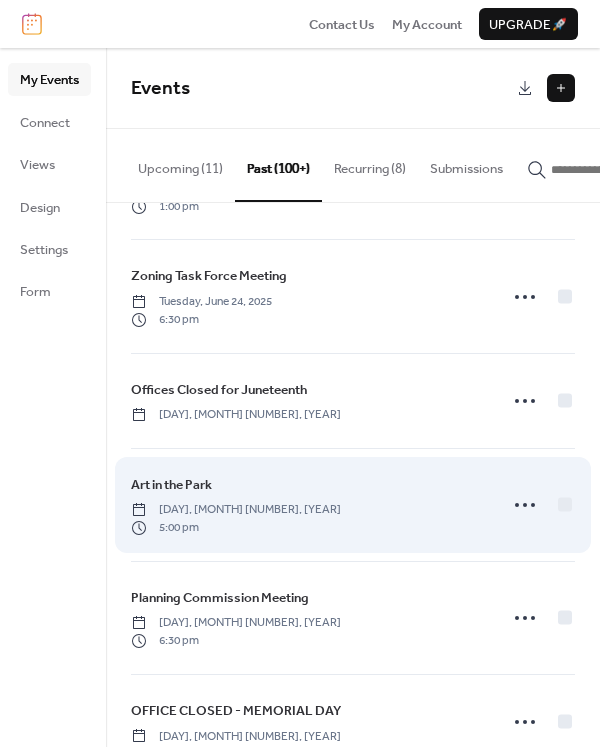 scroll, scrollTop: 400, scrollLeft: 0, axis: vertical 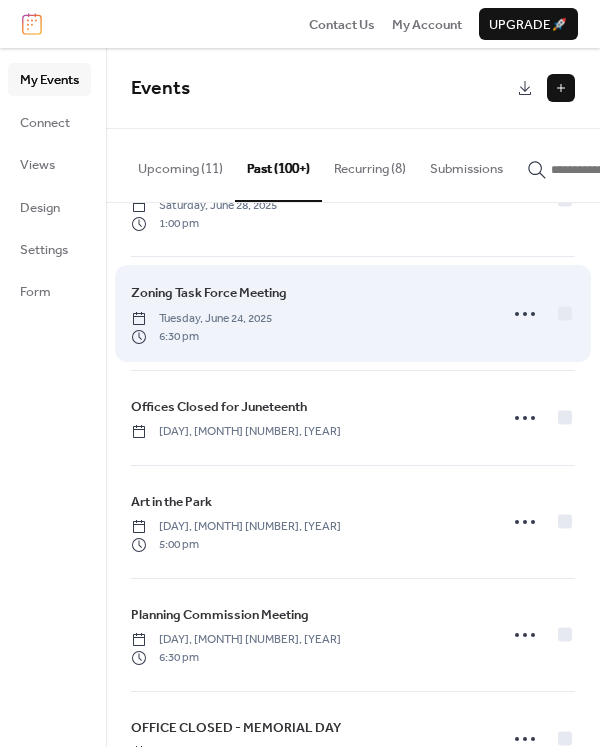 click on "Zoning Task Force Meeting" at bounding box center [209, 293] 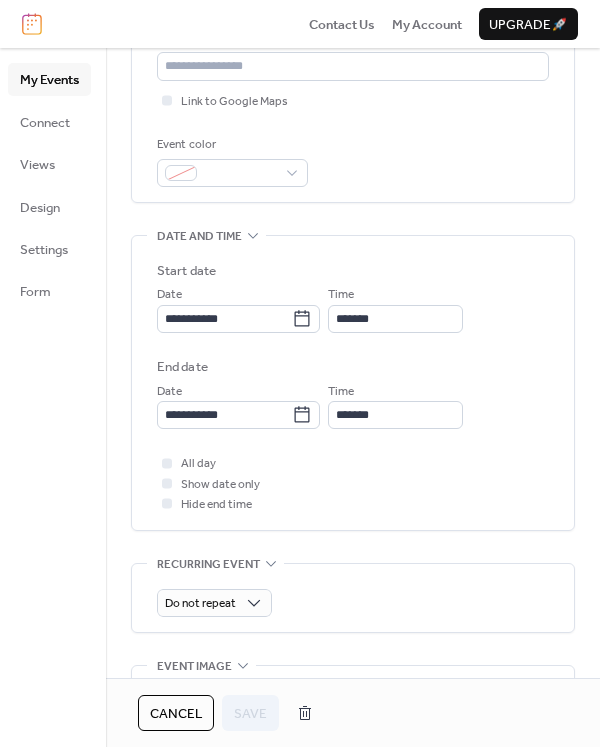scroll, scrollTop: 500, scrollLeft: 0, axis: vertical 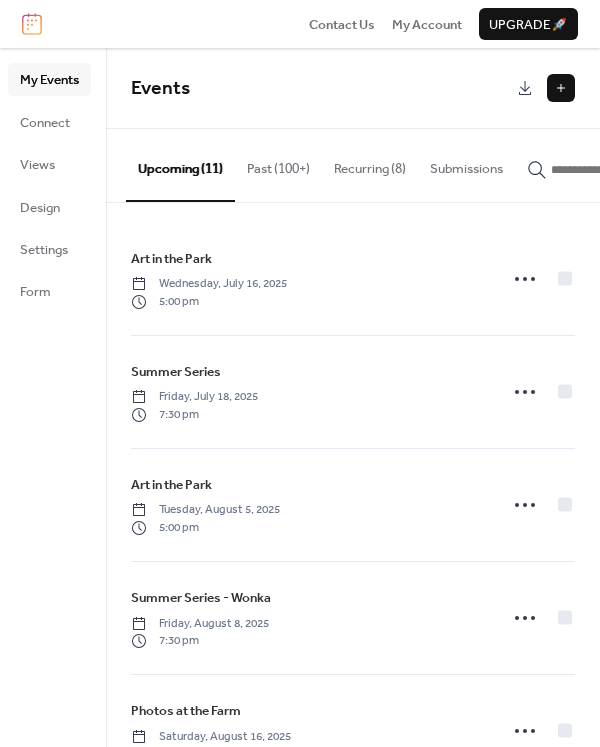 click on "Recurring (8)" at bounding box center (370, 164) 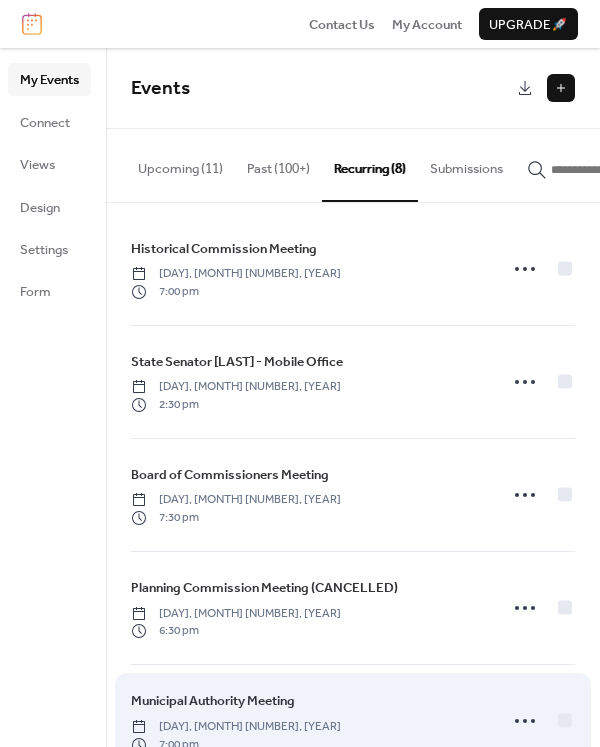 scroll, scrollTop: 0, scrollLeft: 0, axis: both 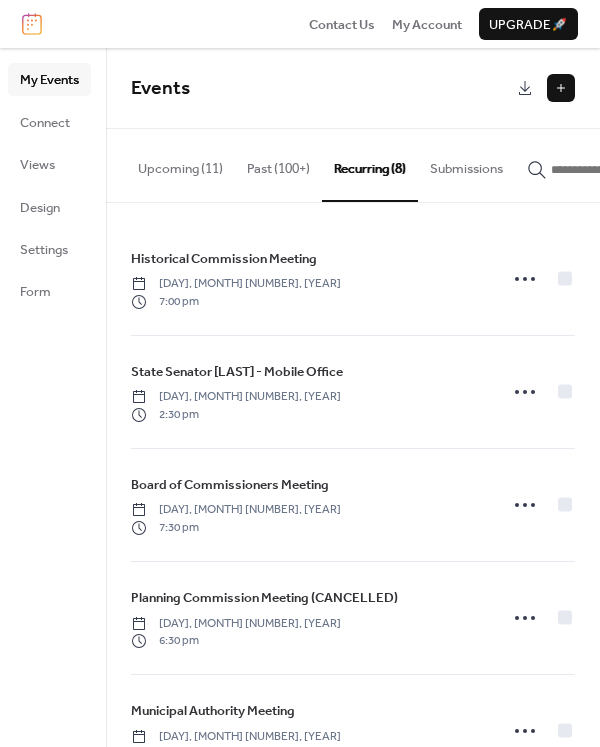 click on "Past (100+)" at bounding box center (278, 164) 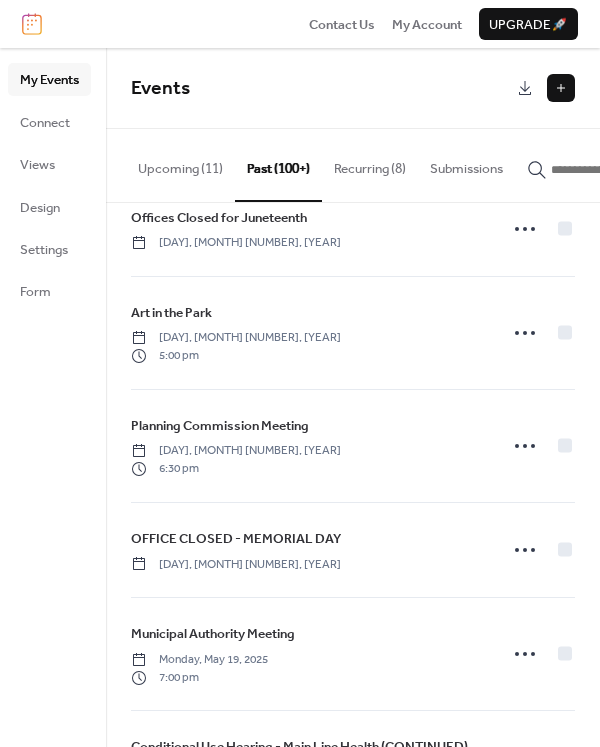 scroll, scrollTop: 600, scrollLeft: 0, axis: vertical 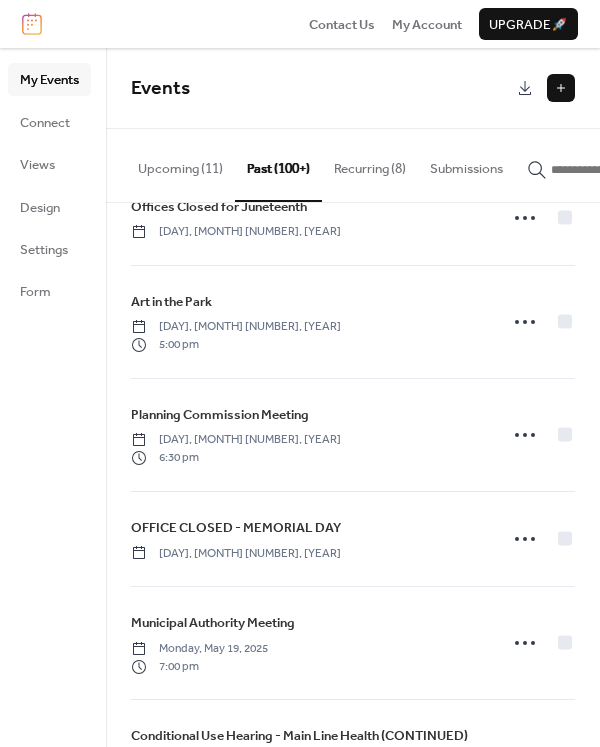 click 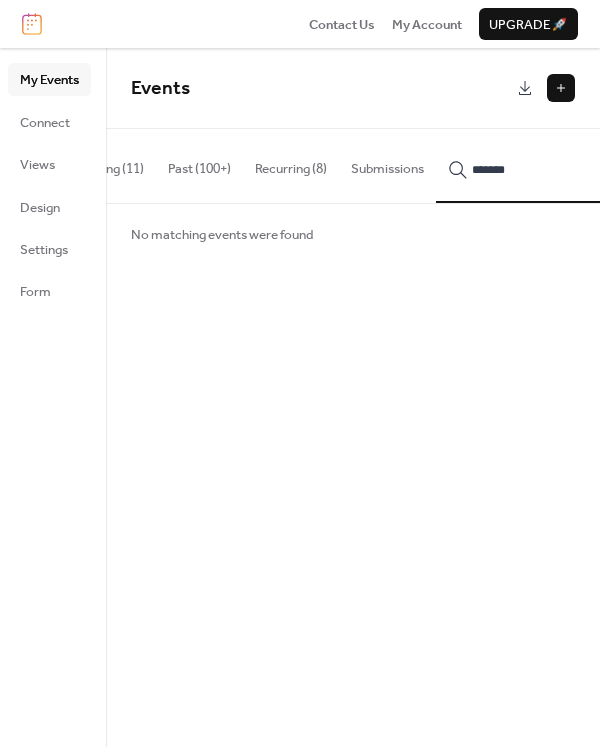 click on "******" at bounding box center [520, 165] 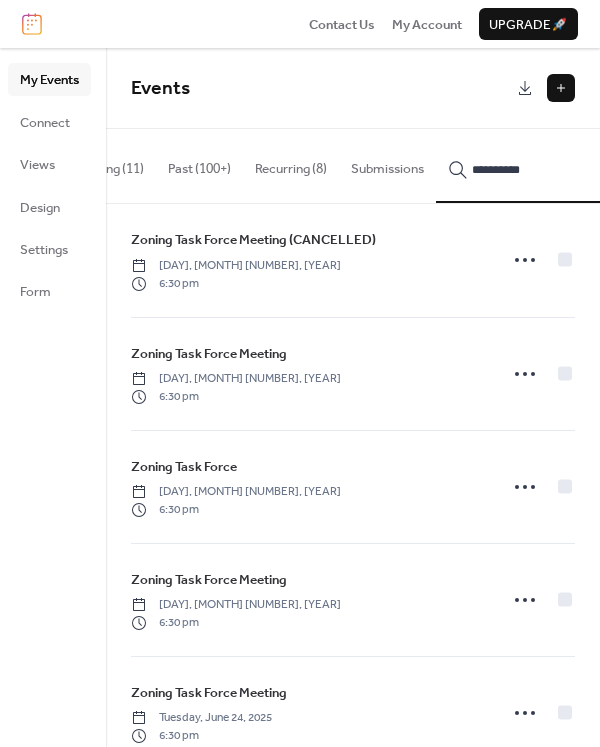 scroll, scrollTop: 3348, scrollLeft: 0, axis: vertical 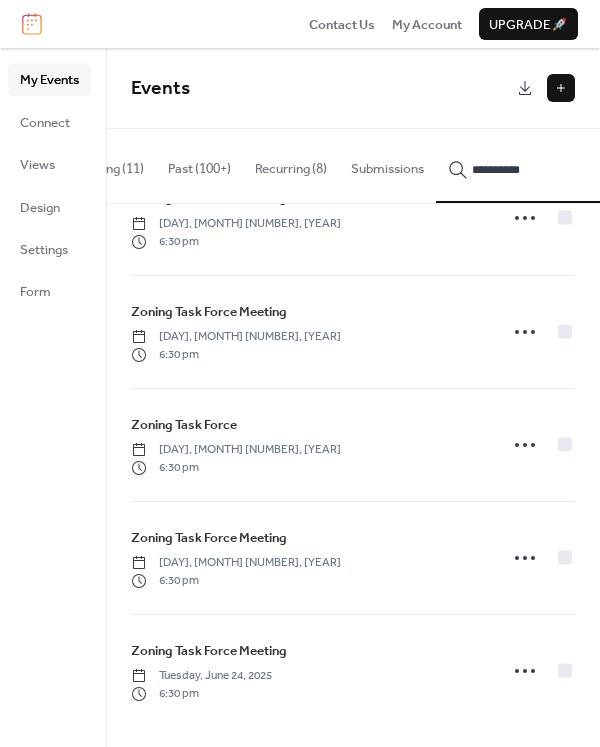 type on "**********" 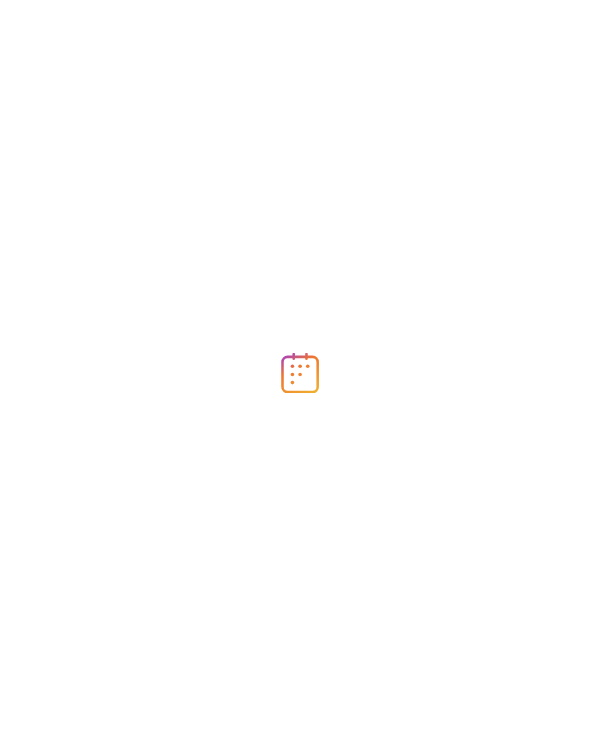 scroll, scrollTop: 0, scrollLeft: 0, axis: both 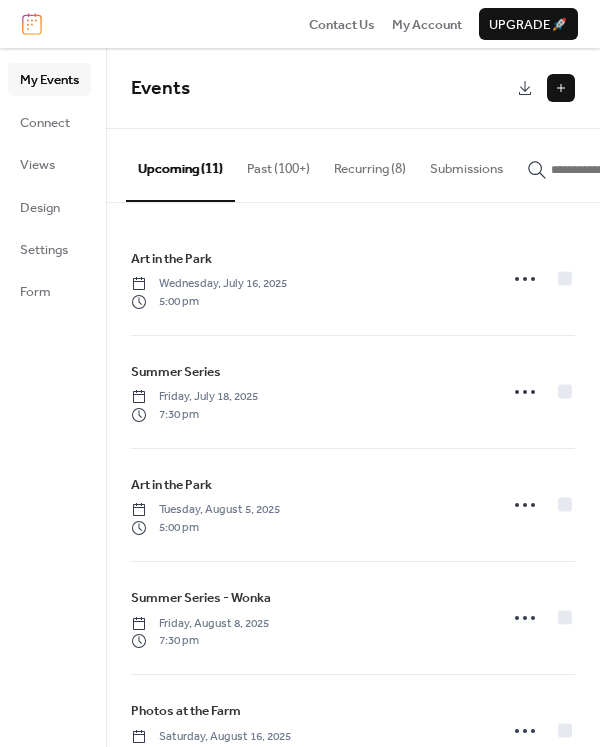 click on "Past (100+)" at bounding box center (278, 164) 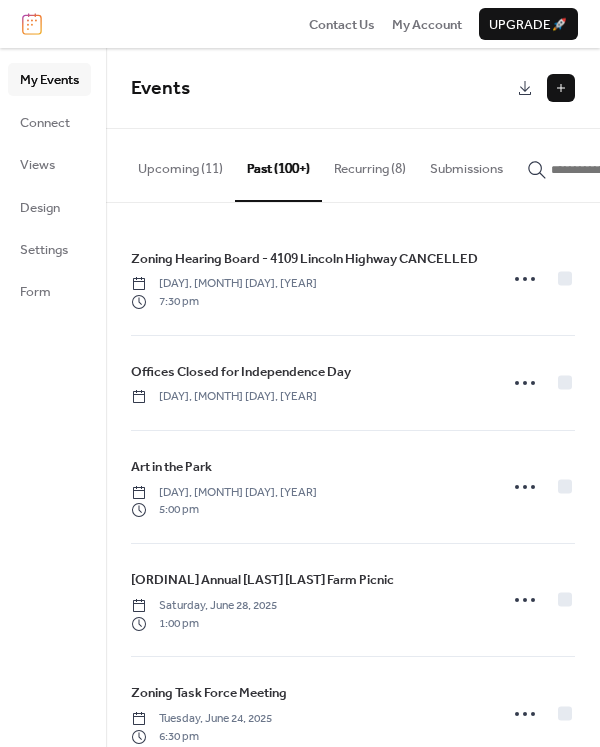 click on "Upcoming (11)" at bounding box center (180, 164) 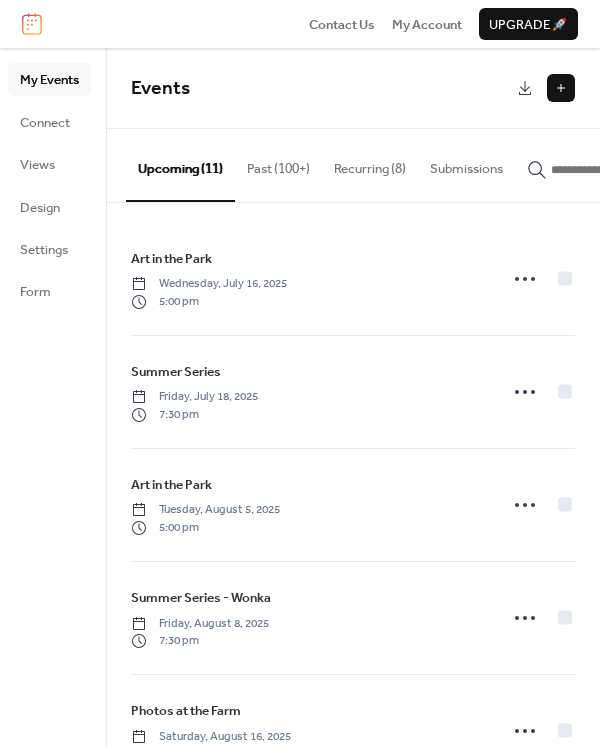 click at bounding box center (561, 88) 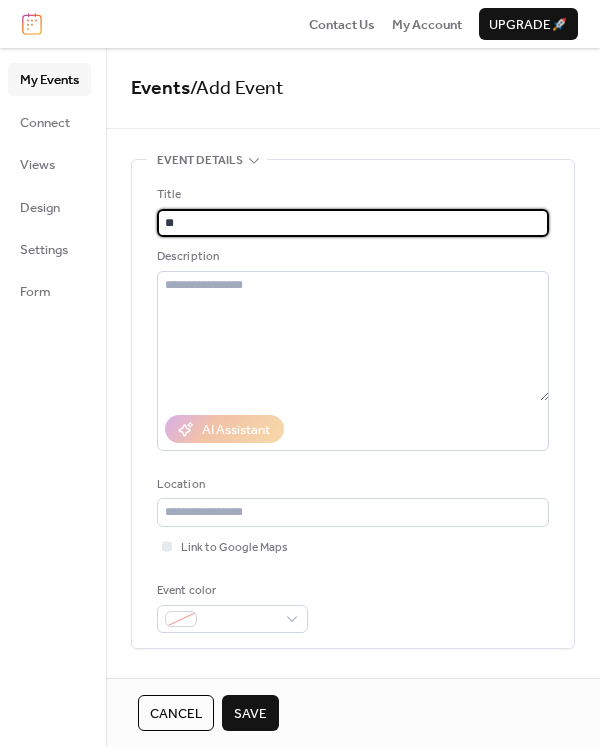 type on "*" 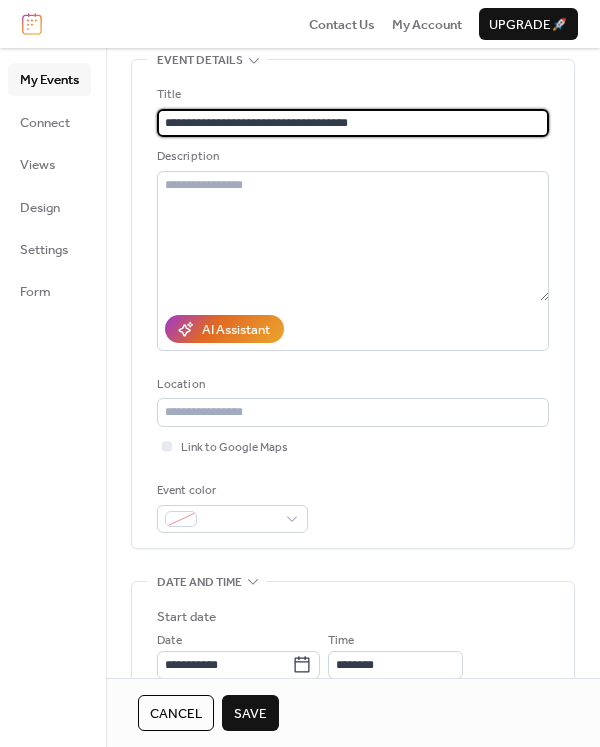 scroll, scrollTop: 300, scrollLeft: 0, axis: vertical 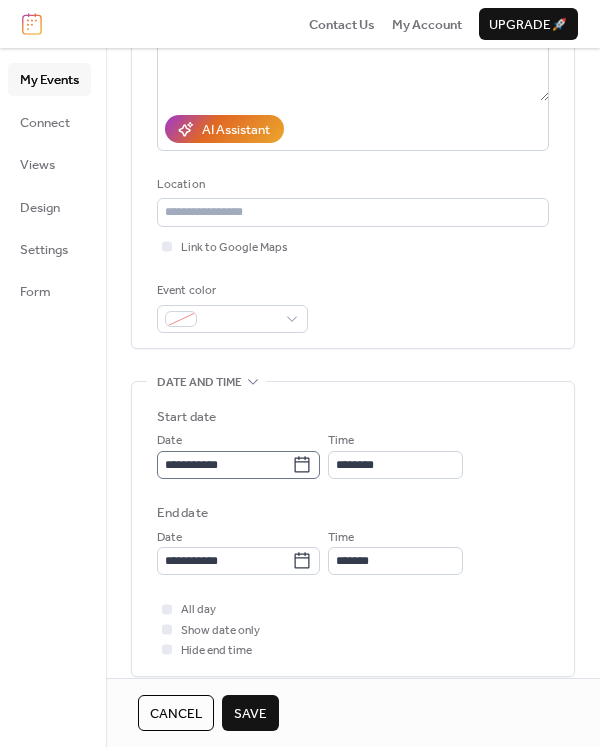 type on "**********" 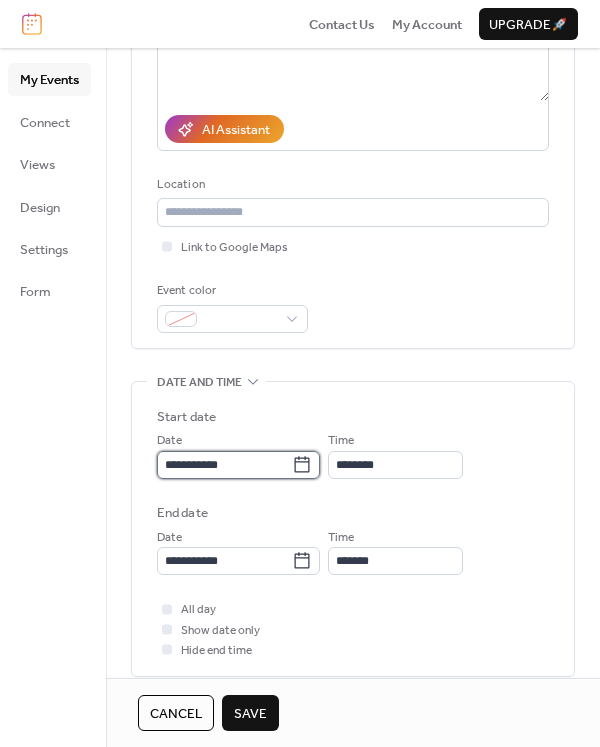 click on "**********" at bounding box center [224, 465] 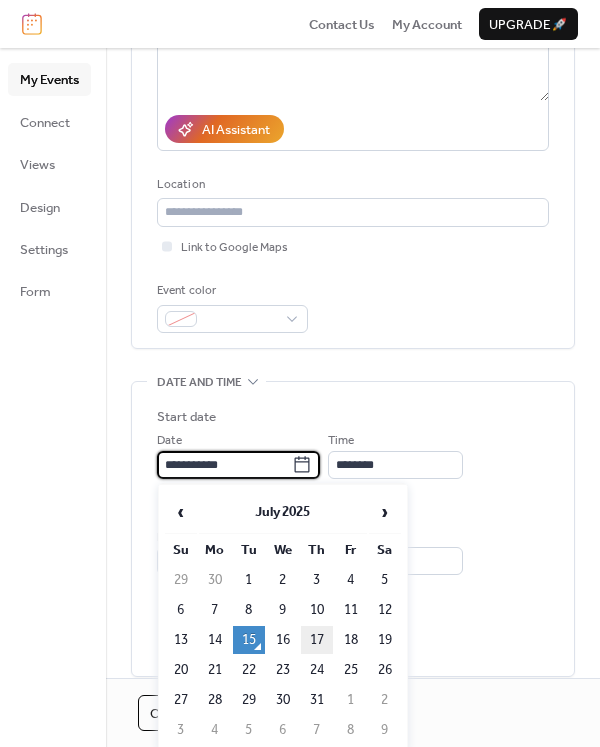 click on "17" at bounding box center (317, 640) 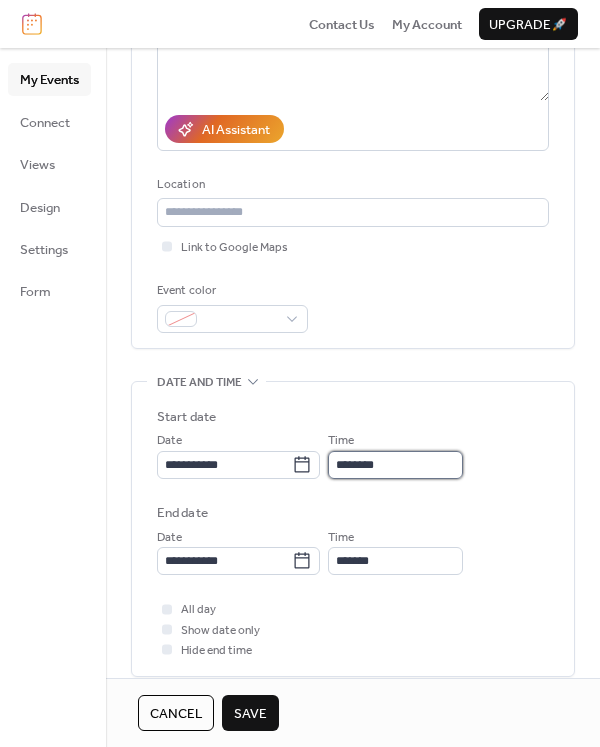 click on "********" at bounding box center (395, 465) 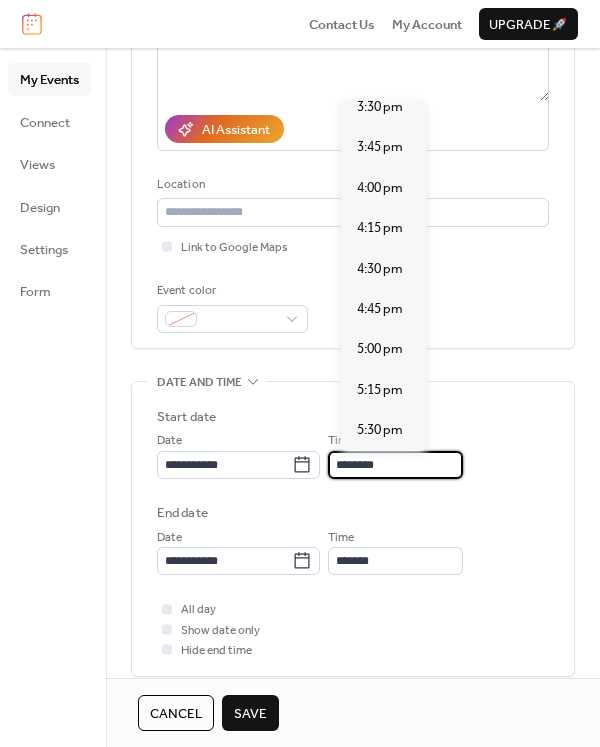 scroll, scrollTop: 2740, scrollLeft: 0, axis: vertical 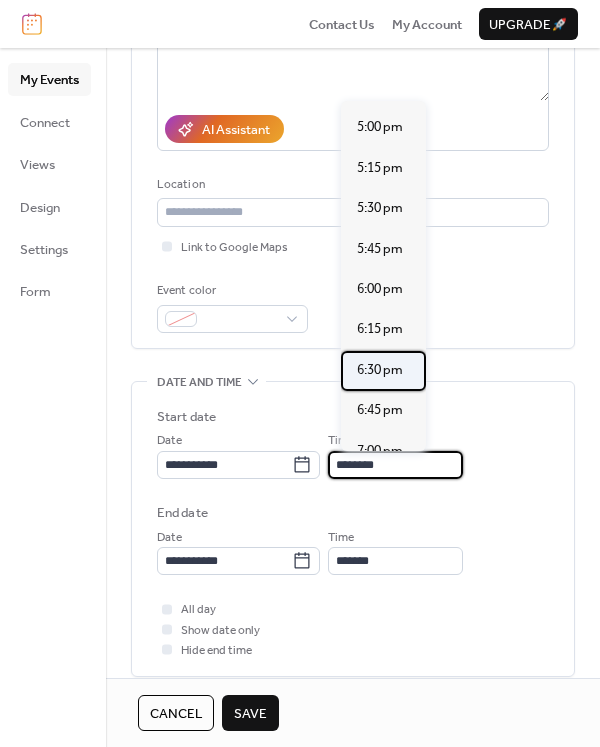click on "6:30 pm" at bounding box center (380, 370) 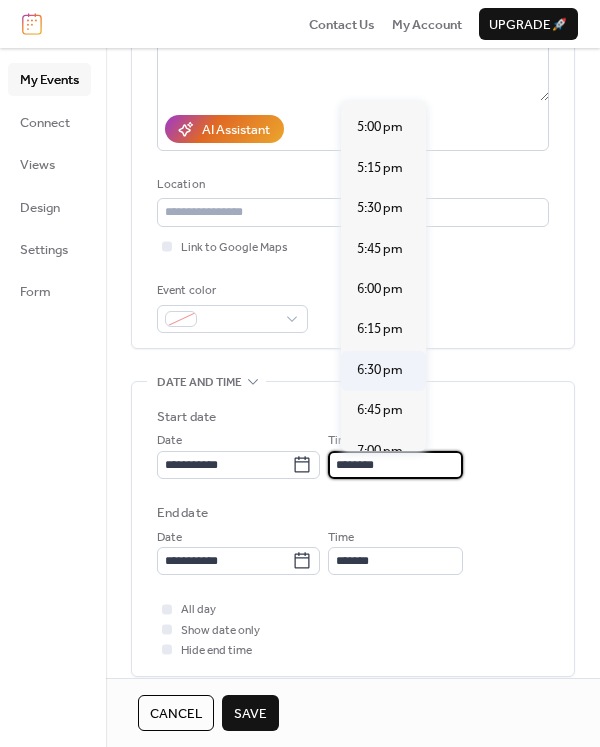 type on "*******" 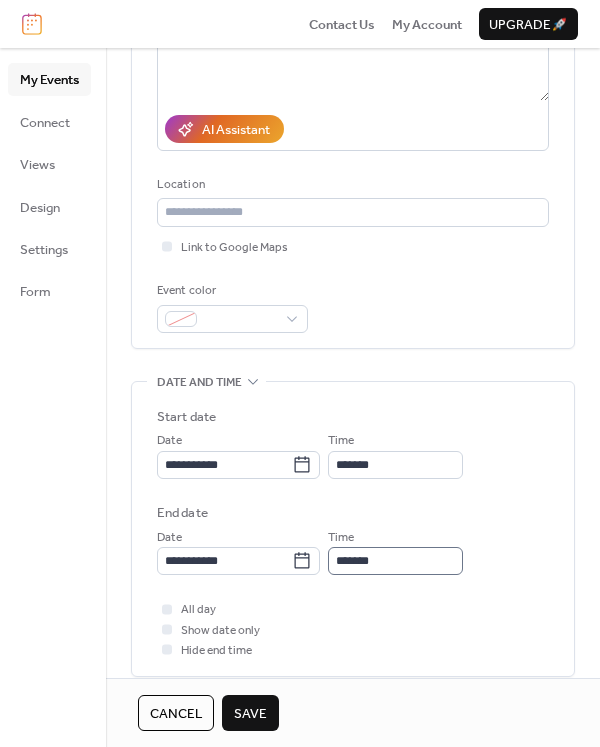 scroll, scrollTop: 1, scrollLeft: 0, axis: vertical 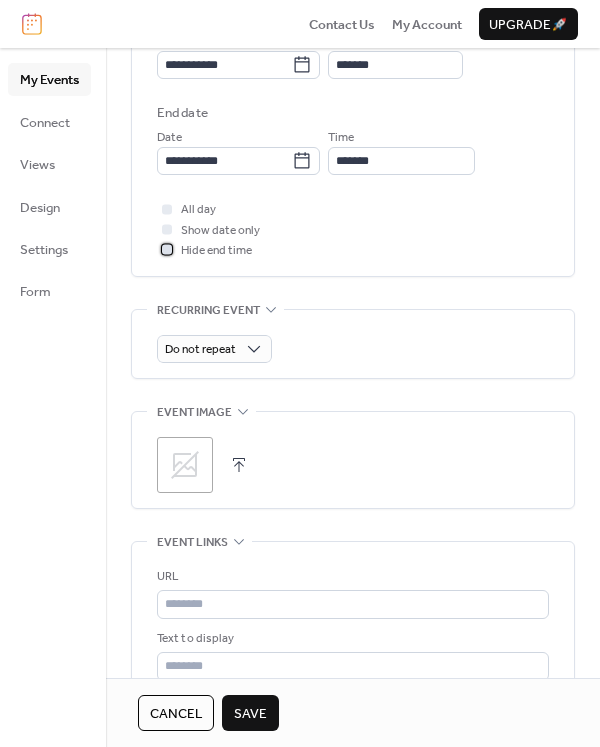 click on "Hide end time" at bounding box center [216, 251] 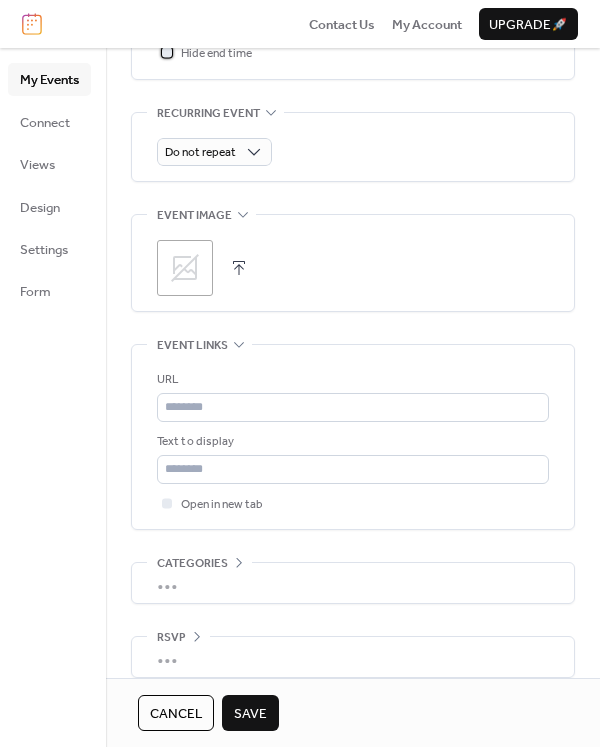 scroll, scrollTop: 900, scrollLeft: 0, axis: vertical 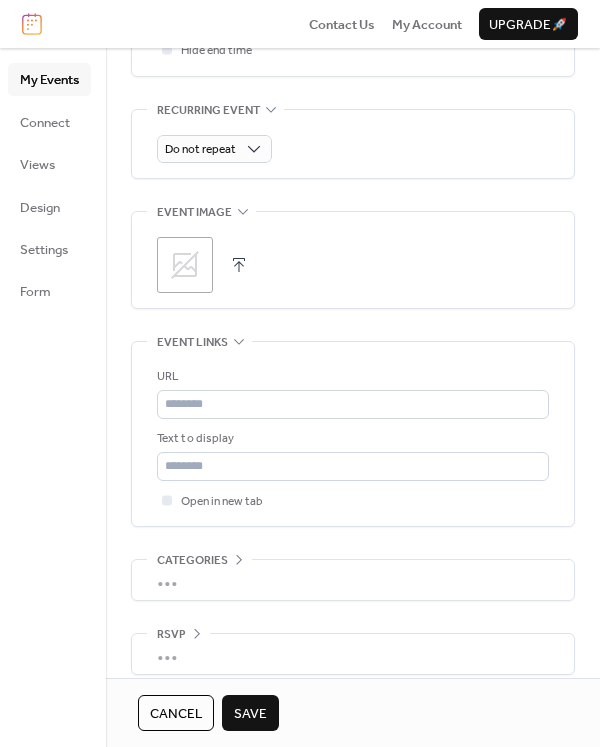 click 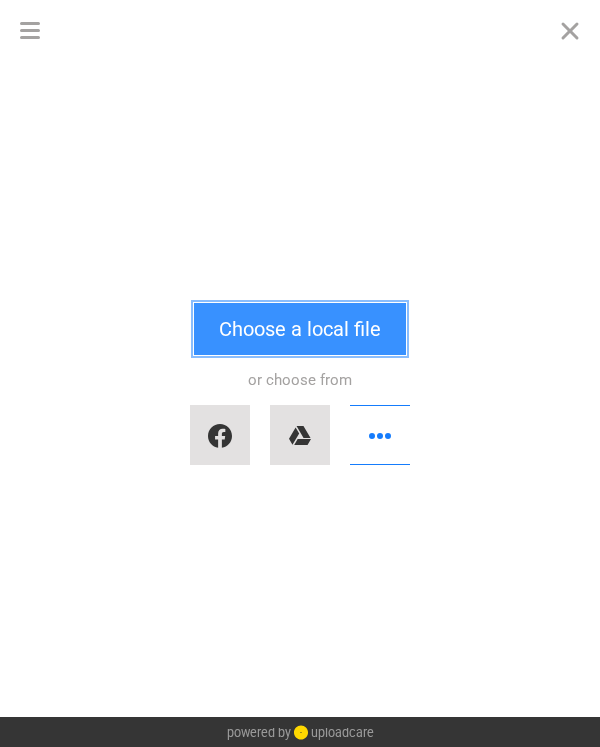 click on "Choose a local file" at bounding box center [300, 329] 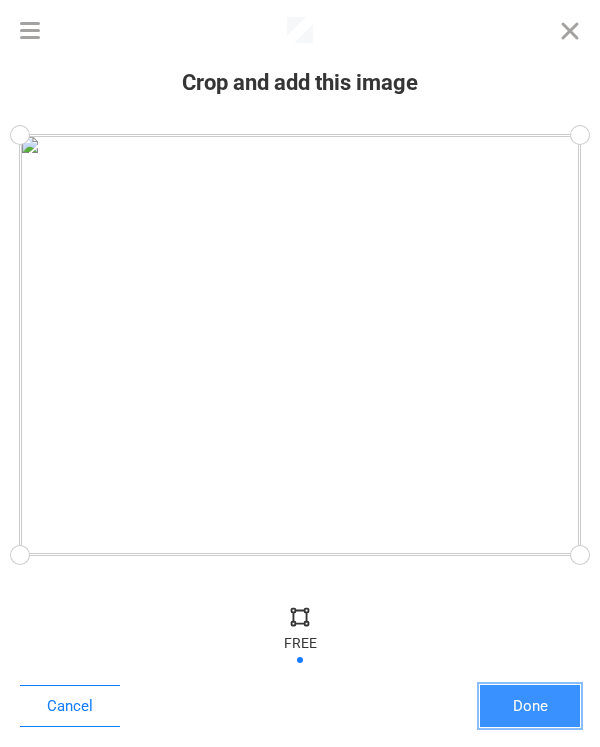 click on "Done" at bounding box center [530, 706] 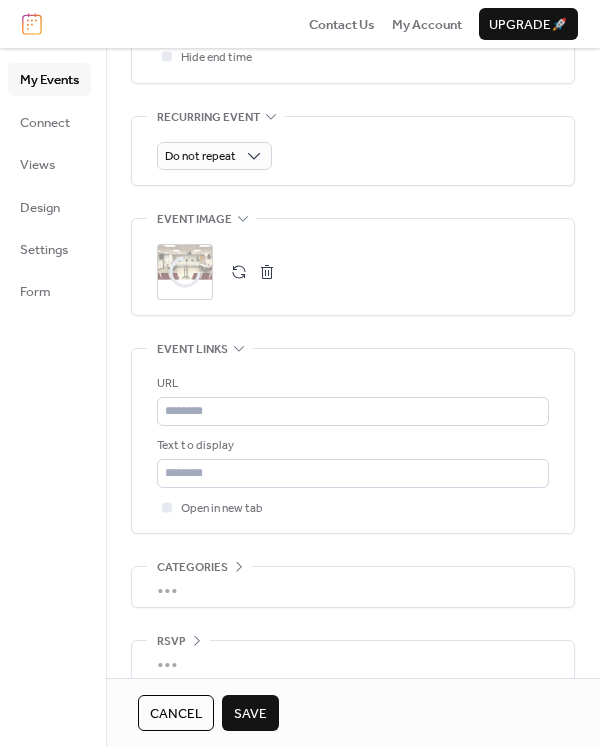 scroll, scrollTop: 900, scrollLeft: 0, axis: vertical 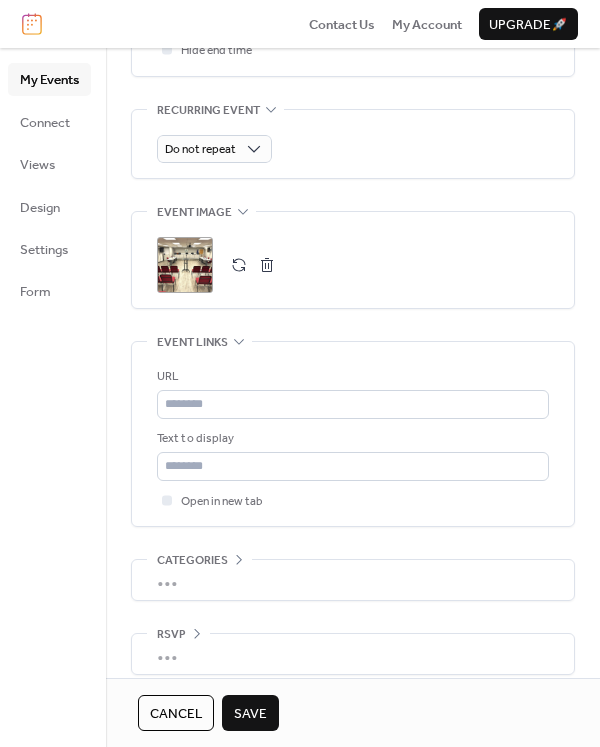 click on "Save" at bounding box center (250, 714) 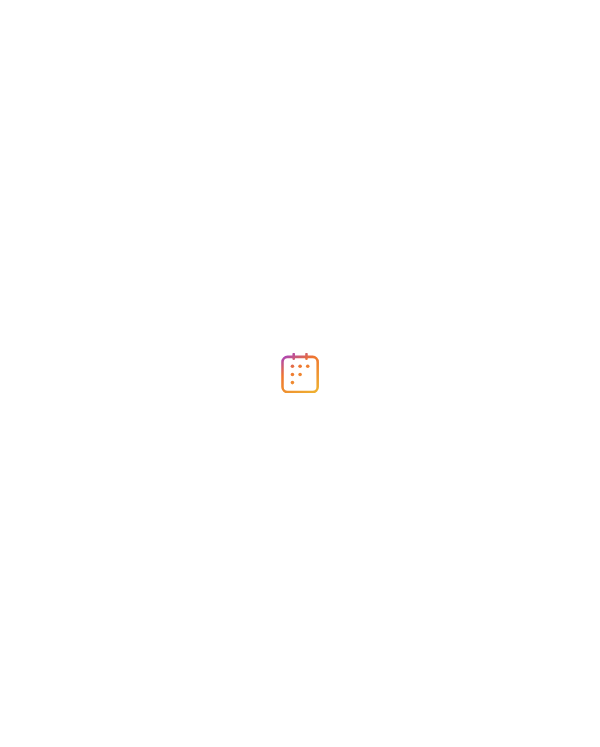 scroll, scrollTop: 0, scrollLeft: 0, axis: both 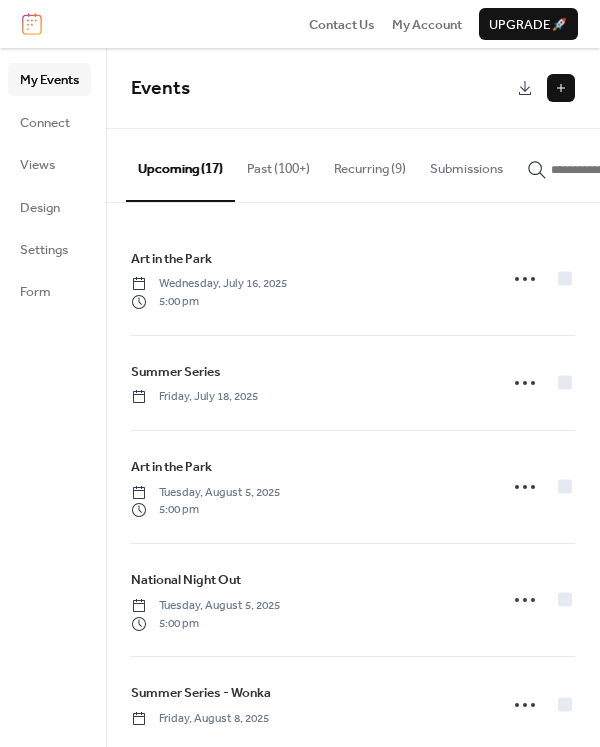 click on "Past (100+)" at bounding box center [278, 164] 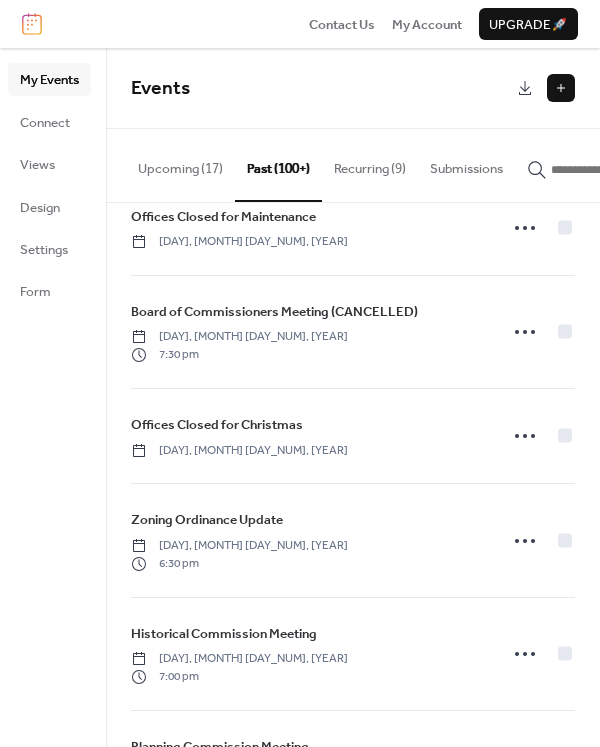 scroll, scrollTop: 2700, scrollLeft: 0, axis: vertical 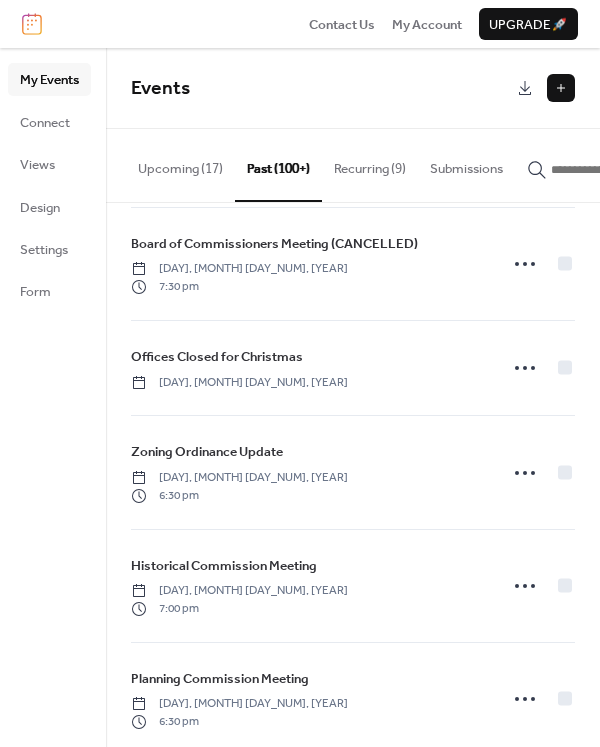 click on "Recurring (9)" at bounding box center [370, 164] 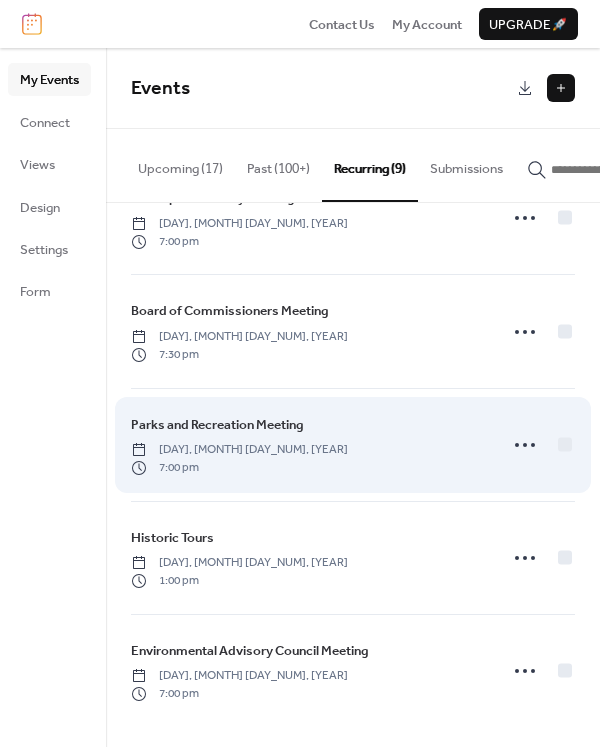 scroll, scrollTop: 519, scrollLeft: 0, axis: vertical 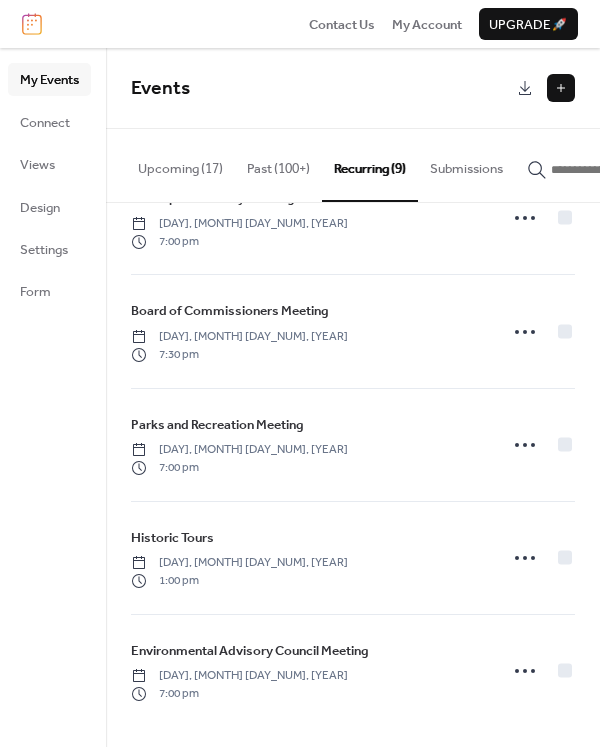 click at bounding box center (599, 164) 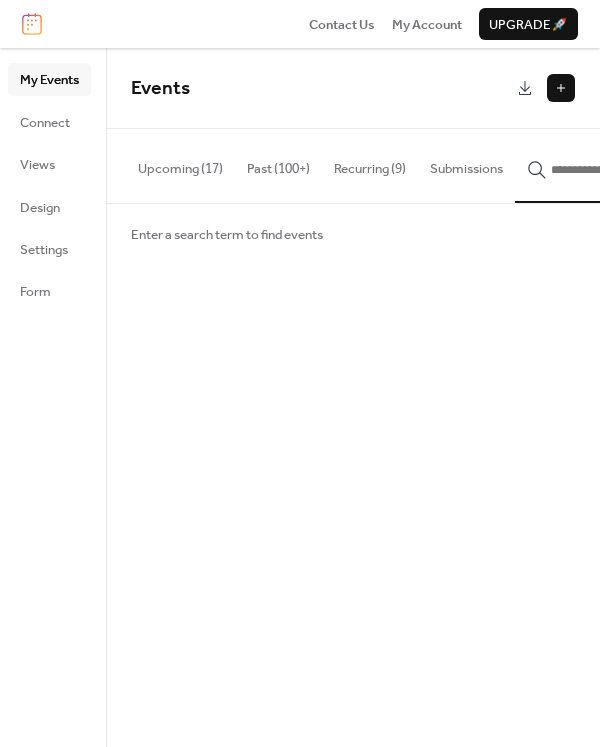 click on "Enter a search term to find events" at bounding box center (353, 234) 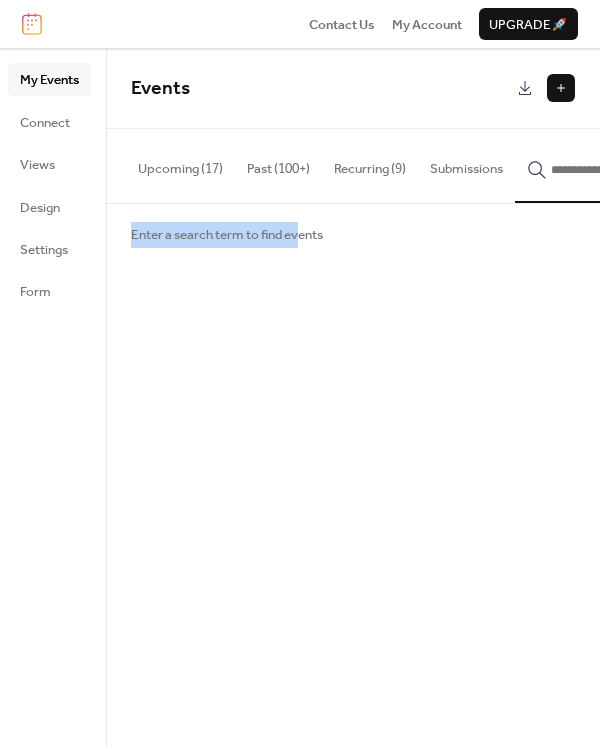 click on "Enter a search term to find events" at bounding box center (227, 235) 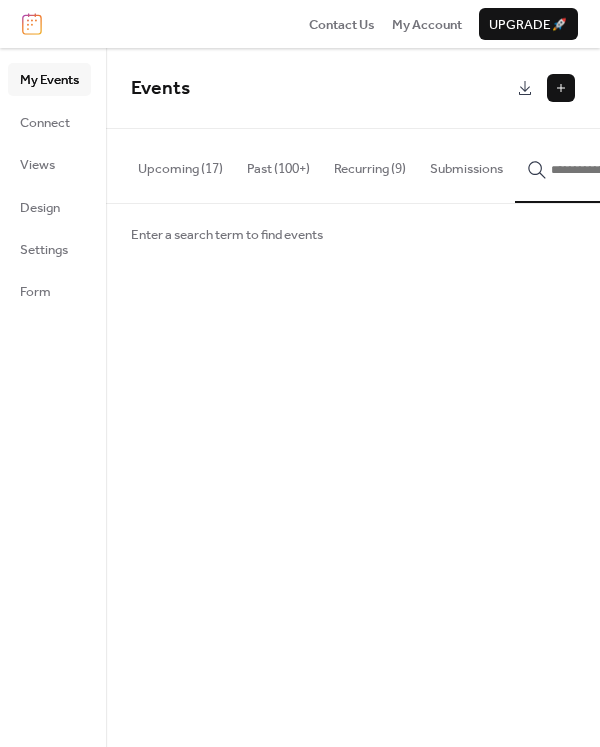click on "Enter a search term to find events" at bounding box center (227, 235) 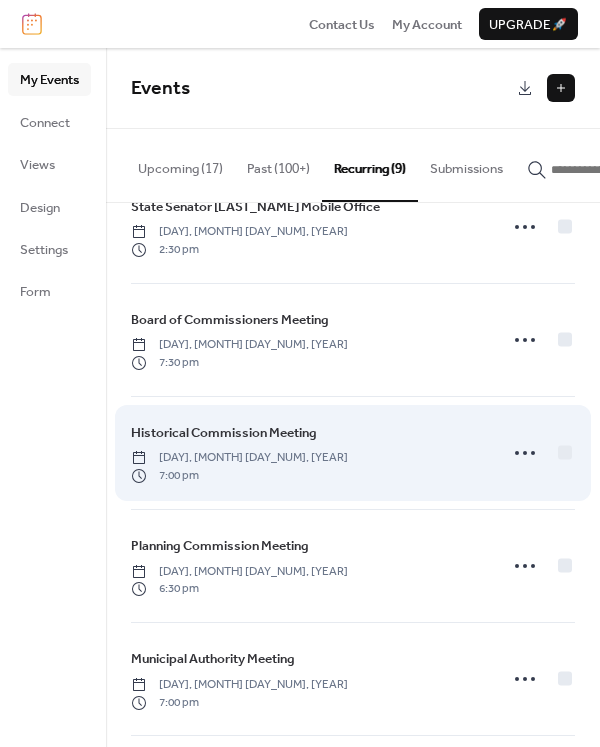 scroll, scrollTop: 0, scrollLeft: 0, axis: both 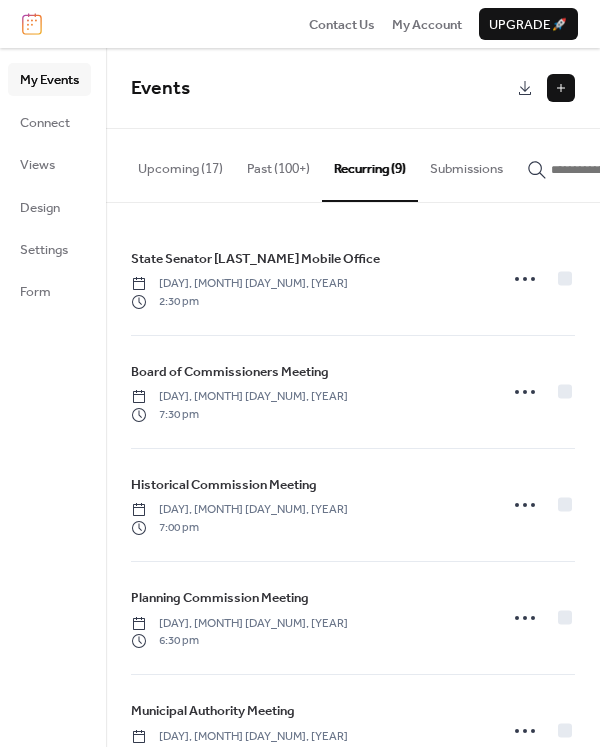 click at bounding box center (561, 88) 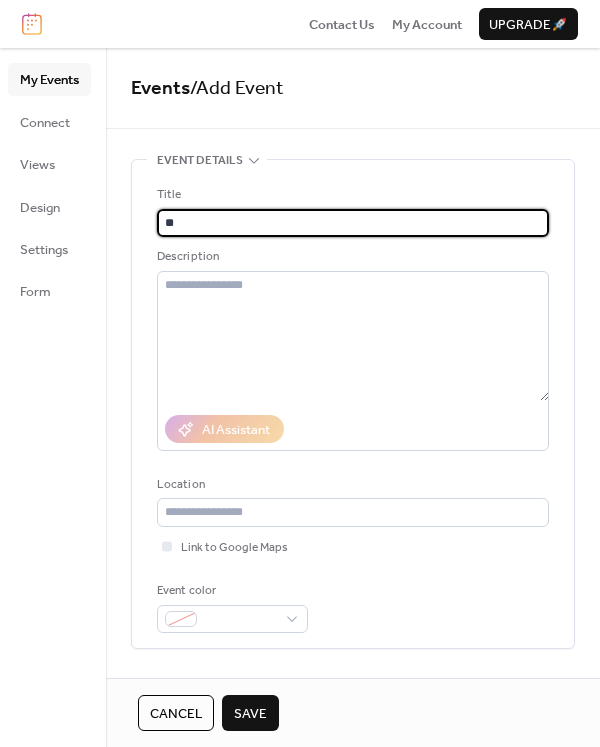 type on "*" 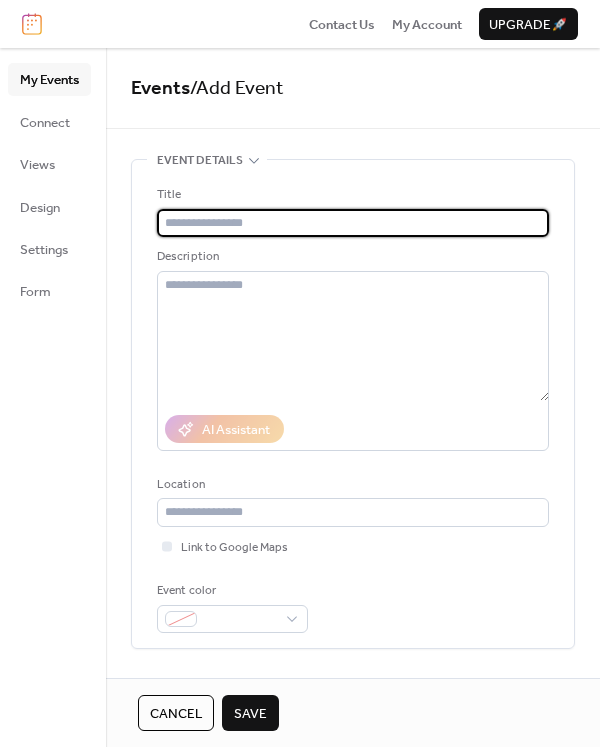 type on "*" 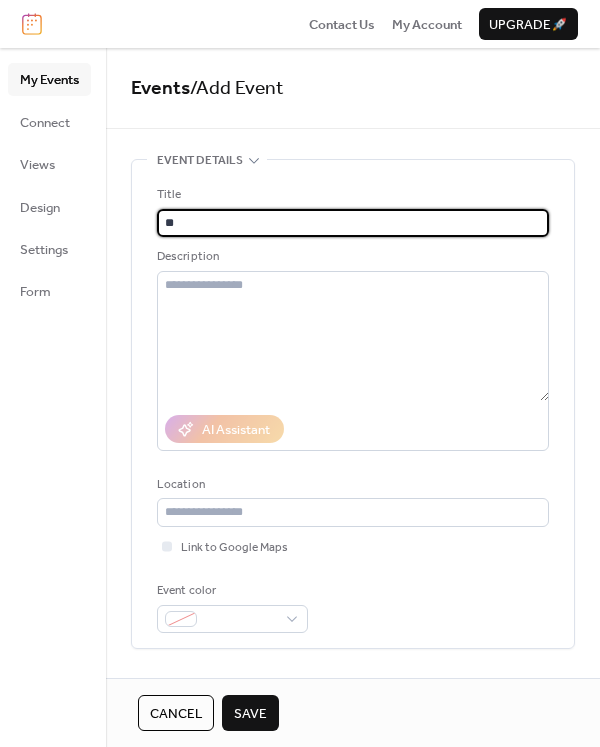type on "*" 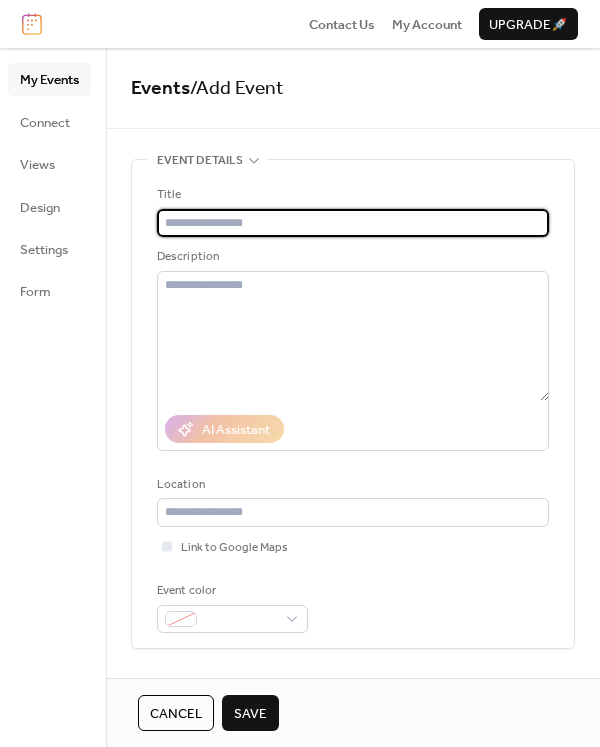 type on "*" 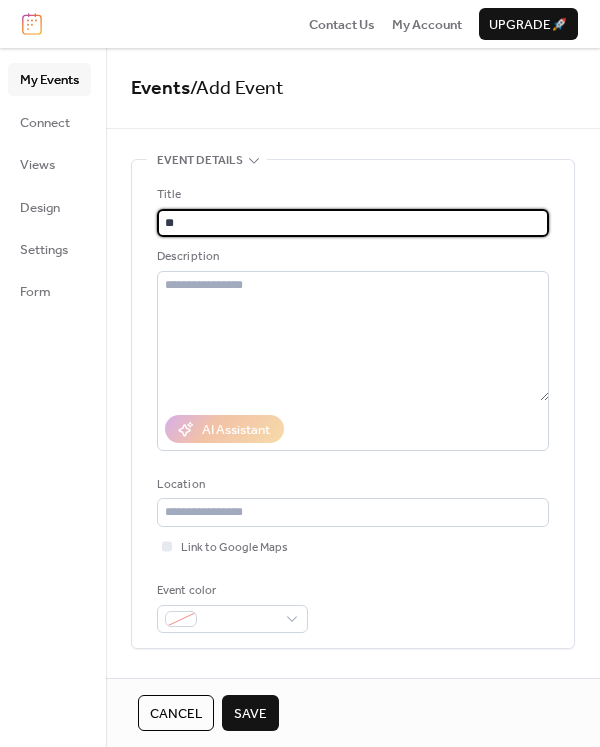 type on "*" 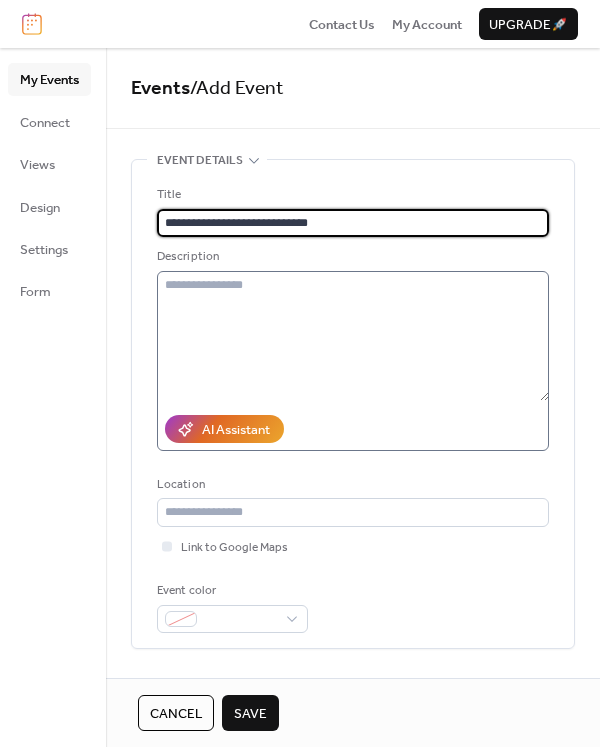 type on "**********" 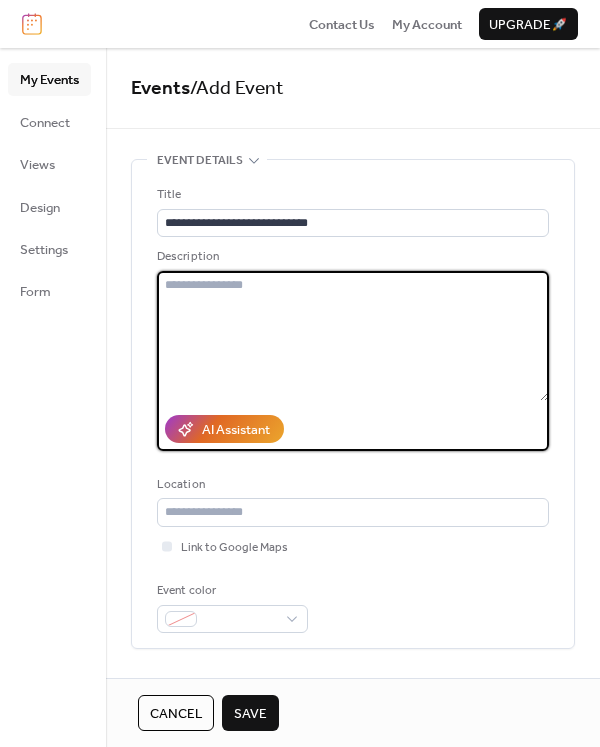 click at bounding box center (353, 336) 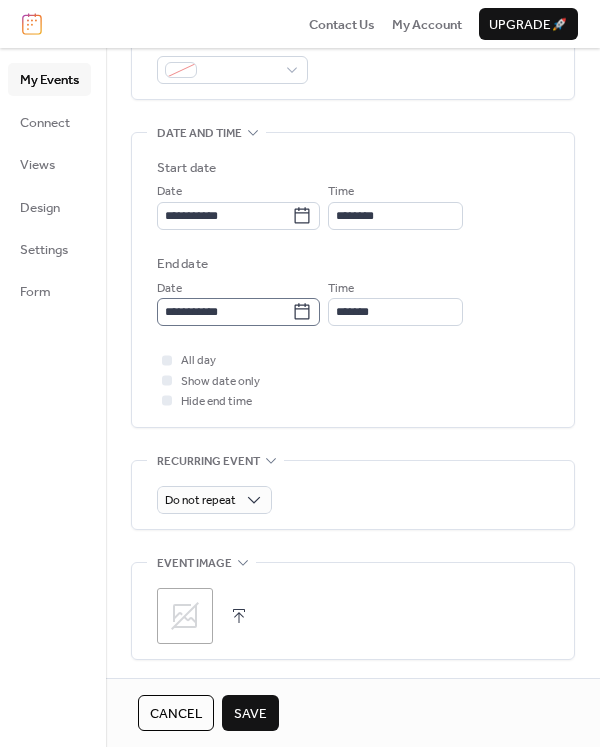 scroll, scrollTop: 550, scrollLeft: 0, axis: vertical 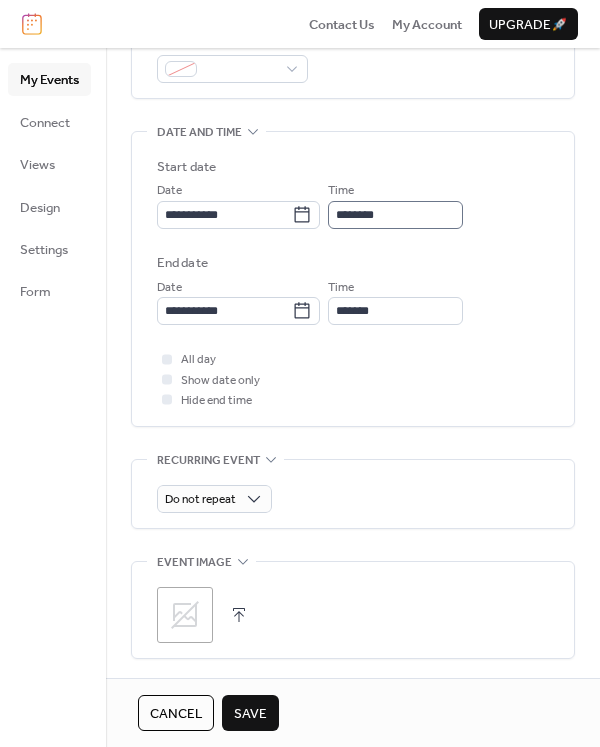 type on "**********" 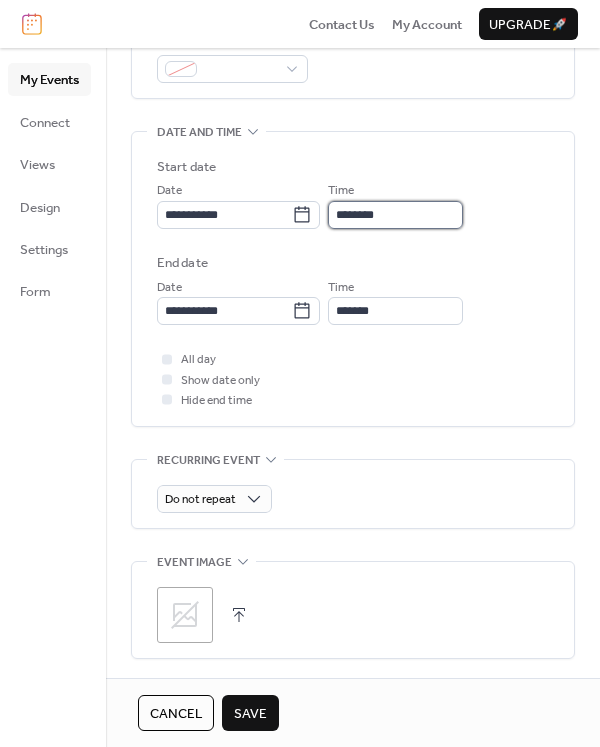 click on "********" at bounding box center [395, 215] 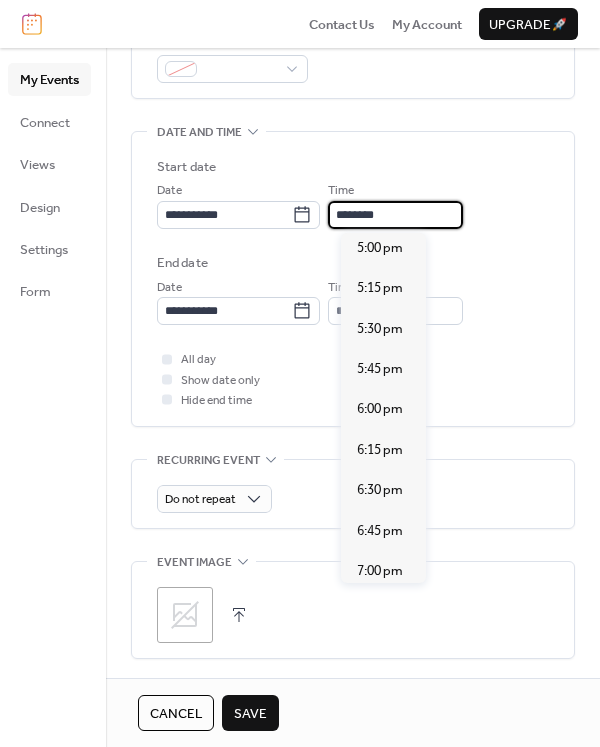 scroll, scrollTop: 2752, scrollLeft: 0, axis: vertical 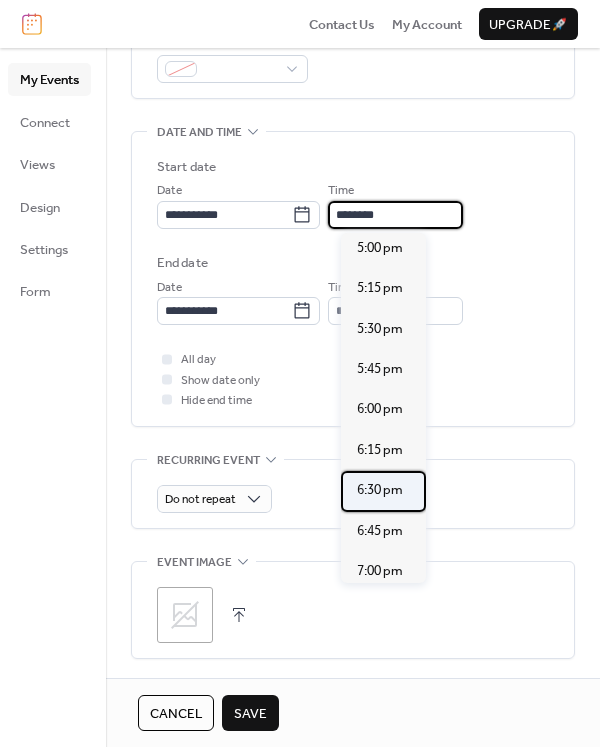 click on "6:30 pm" at bounding box center (380, 490) 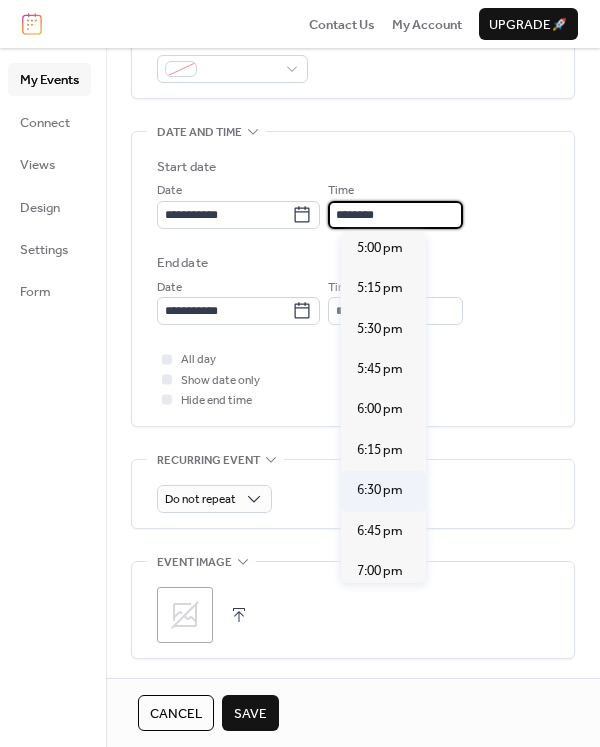 type on "*******" 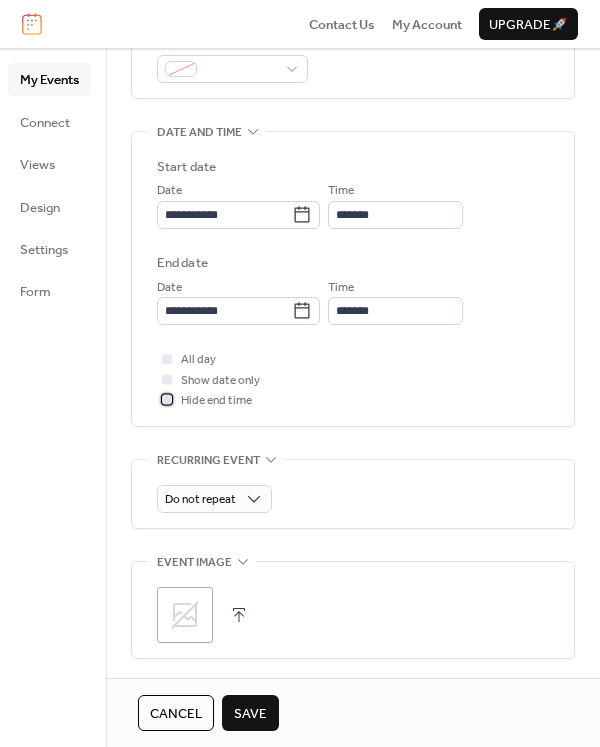 click on "Hide end time" at bounding box center (216, 401) 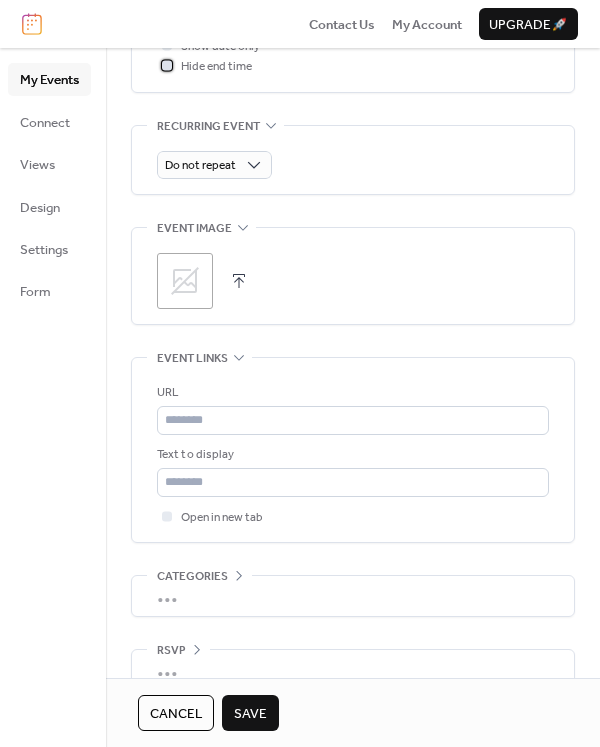 scroll, scrollTop: 904, scrollLeft: 0, axis: vertical 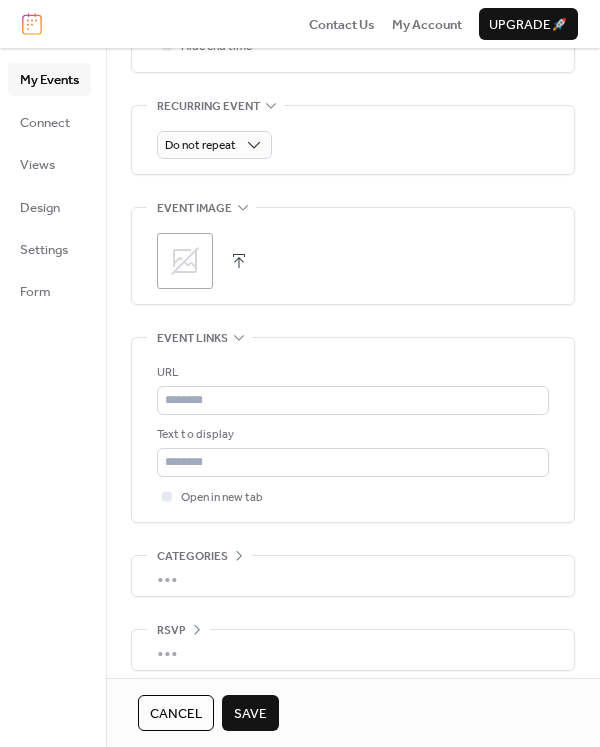 click on "Cancel Save" at bounding box center (353, 712) 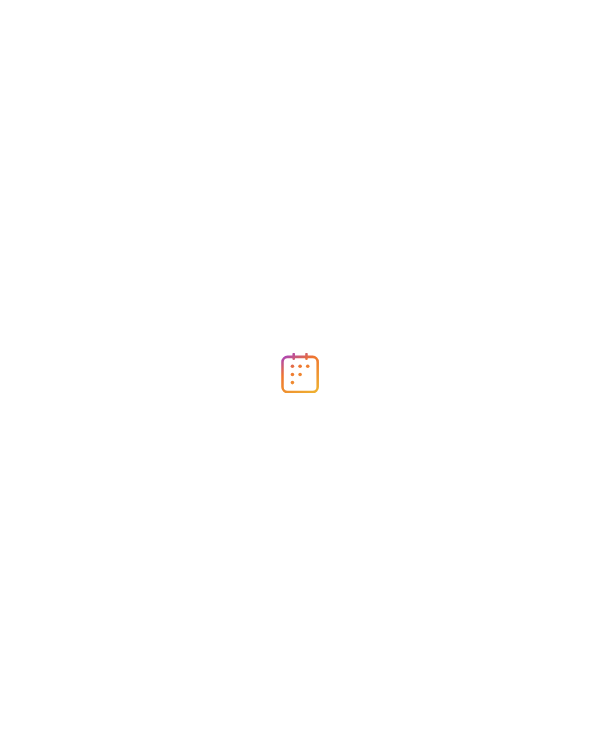scroll, scrollTop: 0, scrollLeft: 0, axis: both 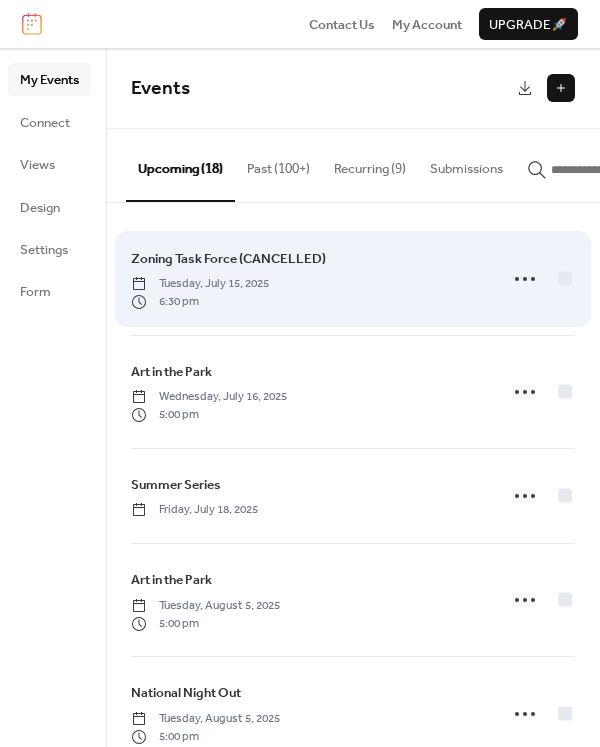 click on "Zoning Task Force (CANCELLED)" at bounding box center [228, 259] 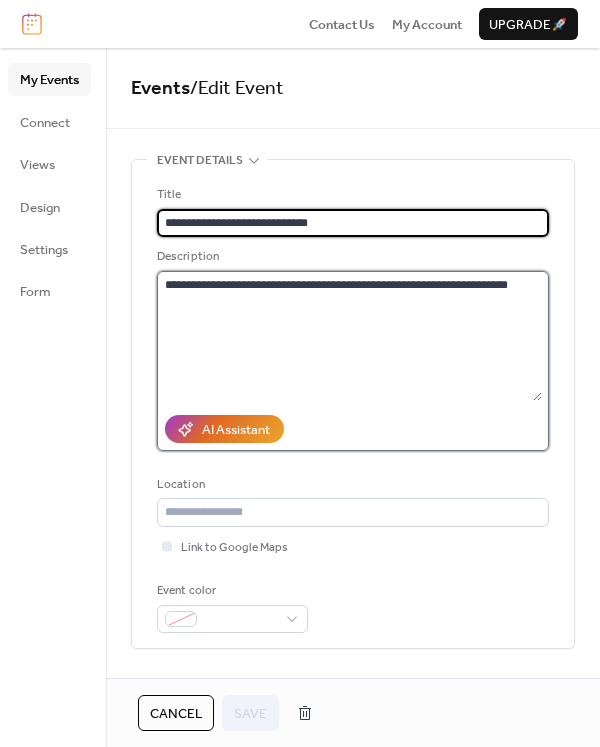 click on "**********" at bounding box center [349, 336] 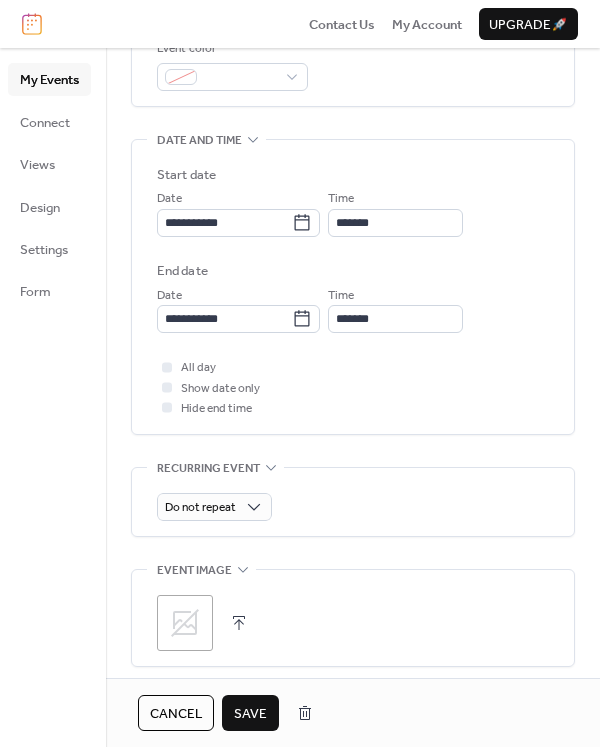 scroll, scrollTop: 579, scrollLeft: 0, axis: vertical 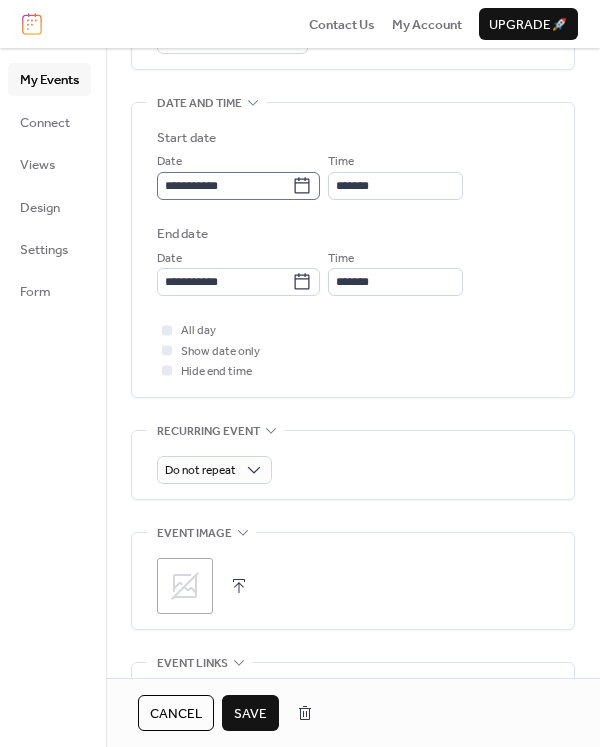 type on "**********" 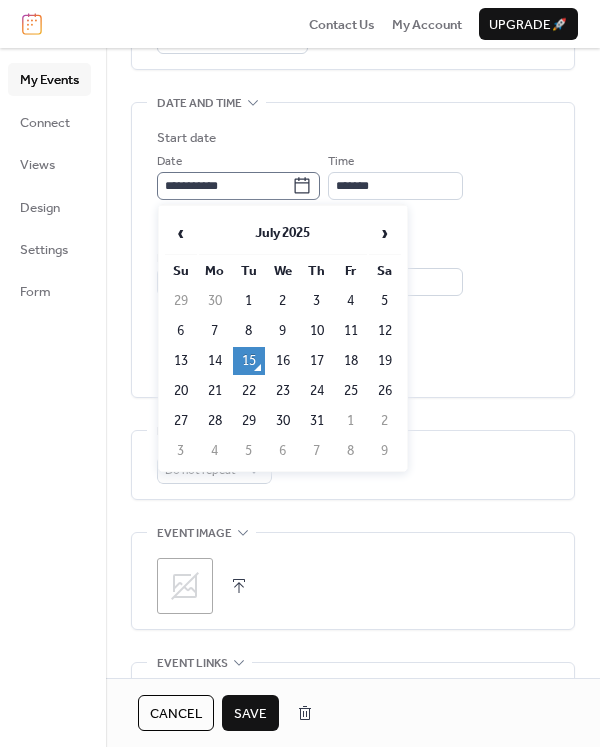 click 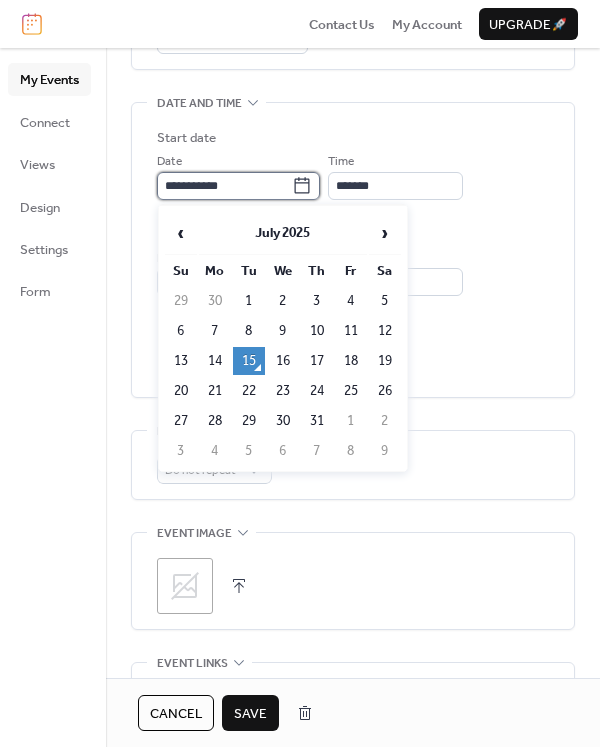 click on "**********" at bounding box center (224, 186) 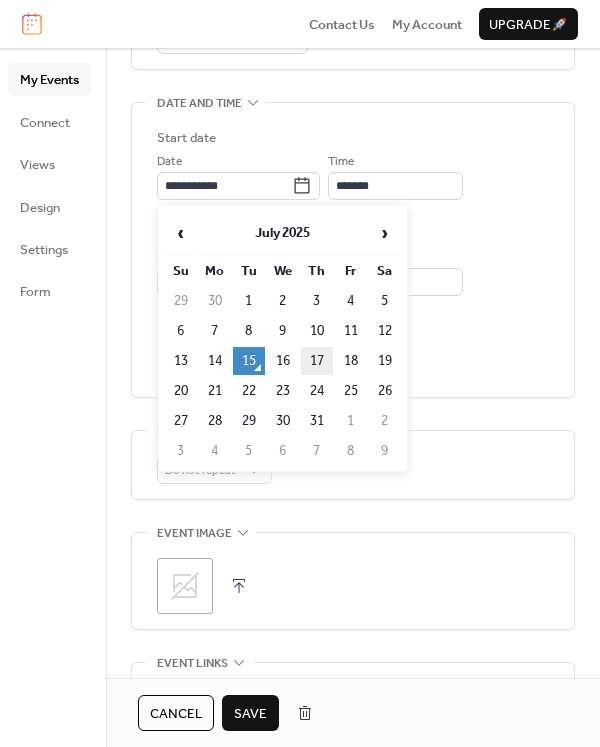 click on "17" at bounding box center [317, 361] 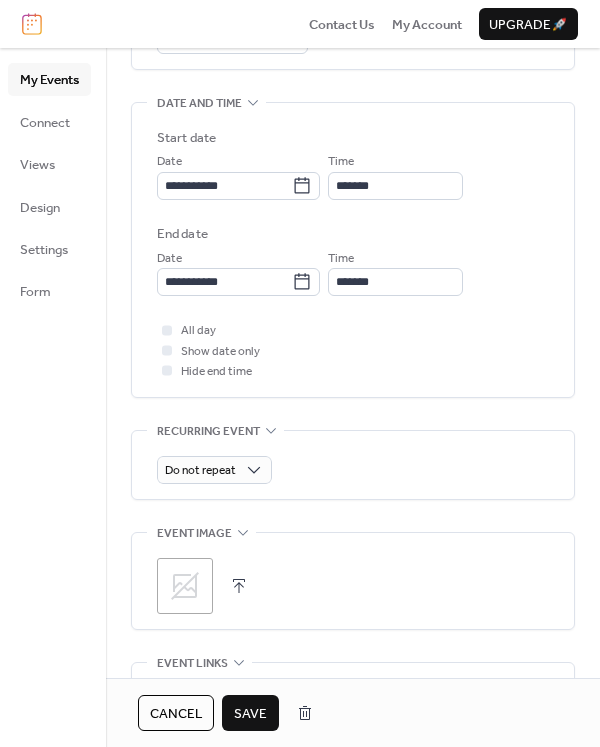 click on "Save" at bounding box center [250, 714] 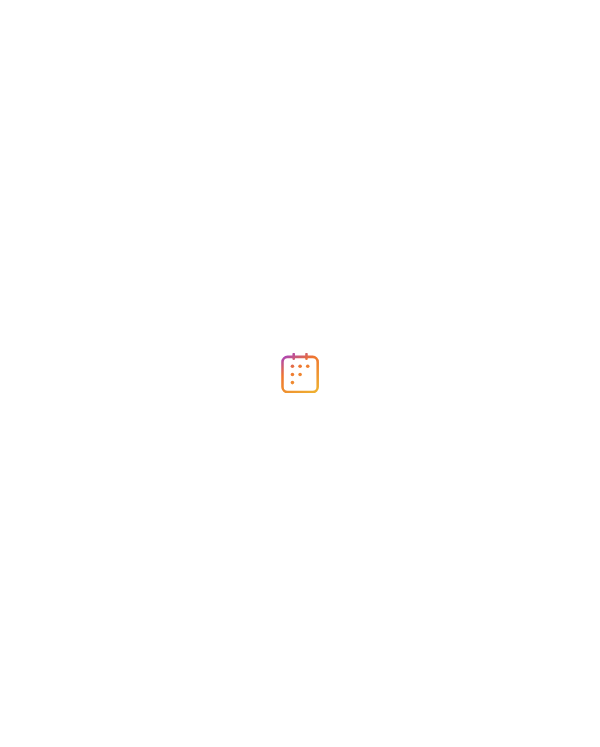 scroll, scrollTop: 0, scrollLeft: 0, axis: both 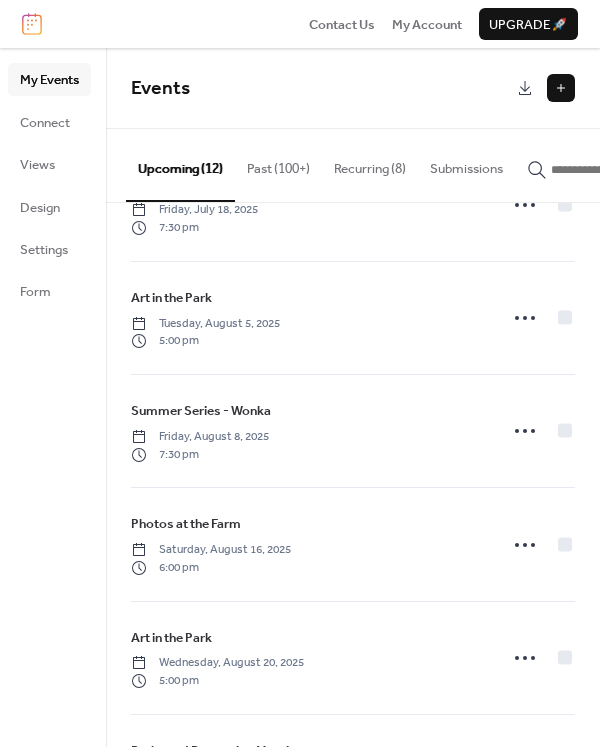 click on "Past (100+)" at bounding box center (278, 164) 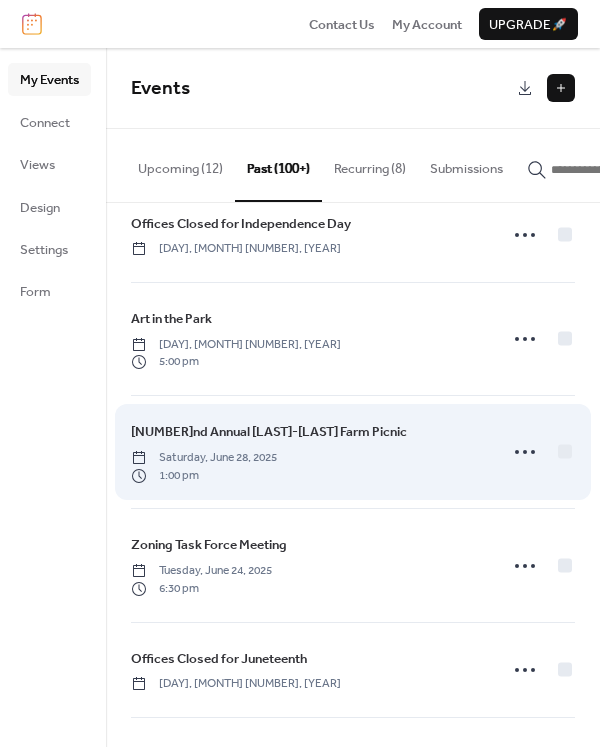 scroll, scrollTop: 200, scrollLeft: 0, axis: vertical 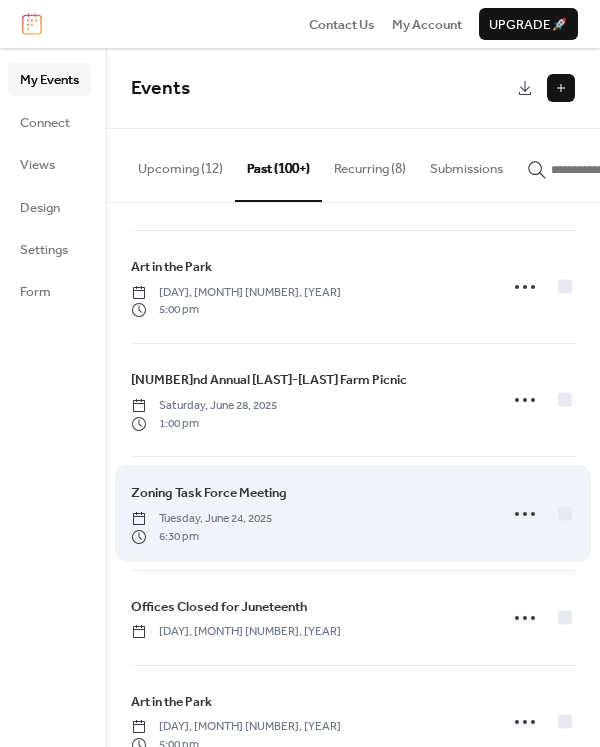 click on "Zoning Task Force Meeting" at bounding box center [209, 493] 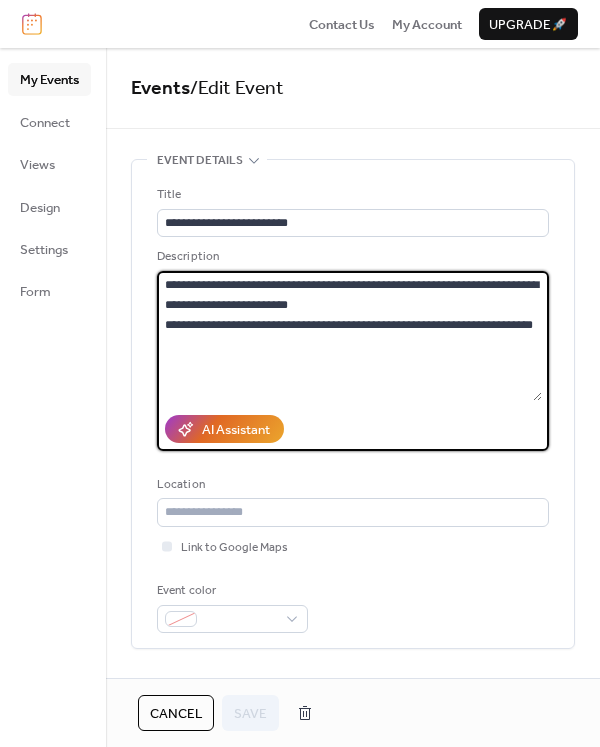 drag, startPoint x: 430, startPoint y: 366, endPoint x: 133, endPoint y: 271, distance: 311.82367 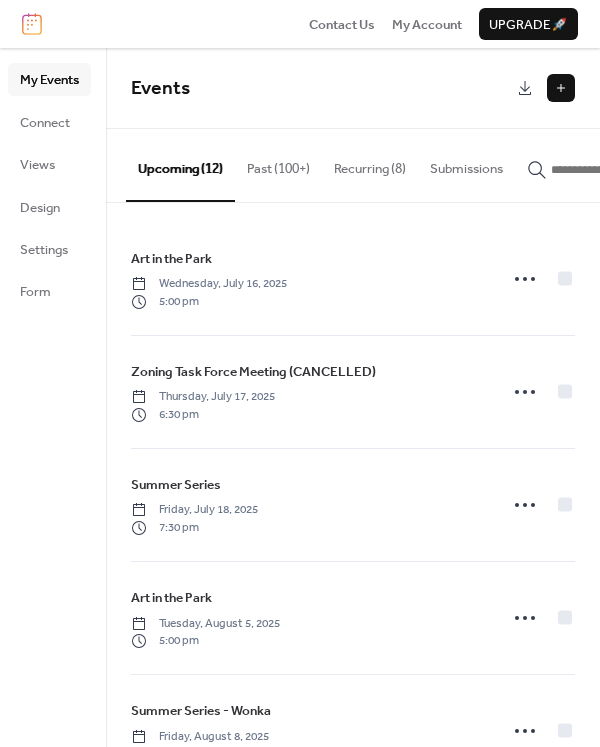 click on "Recurring (8)" at bounding box center [370, 164] 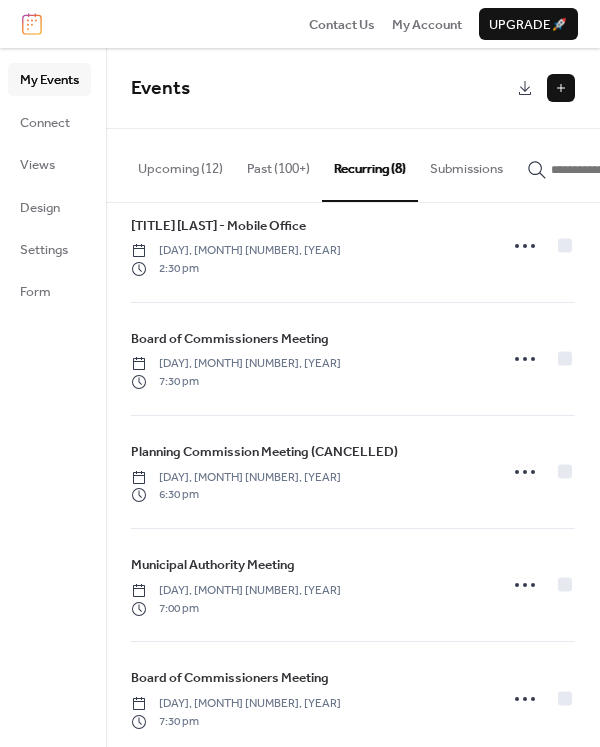 scroll, scrollTop: 200, scrollLeft: 0, axis: vertical 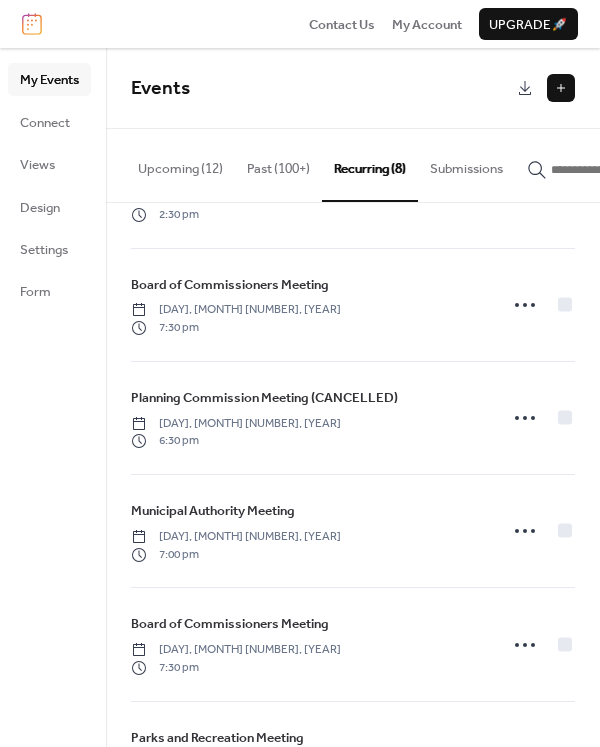 click on "Submissions" at bounding box center (466, 164) 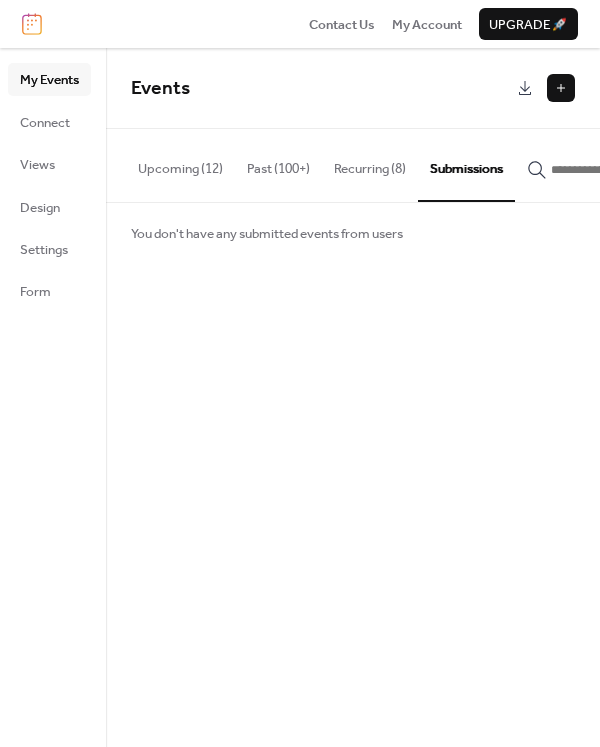 click on "Recurring (8)" at bounding box center (370, 164) 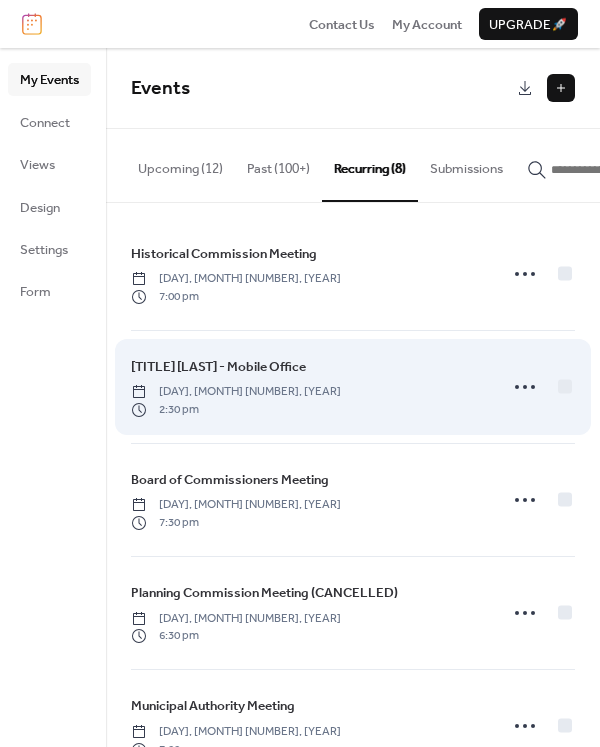 scroll, scrollTop: 0, scrollLeft: 0, axis: both 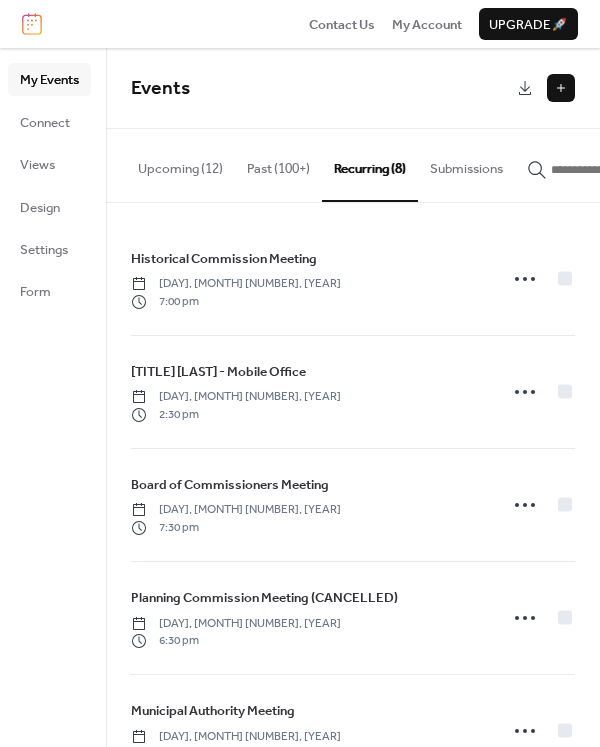 click on "Upcoming (12)" at bounding box center (180, 164) 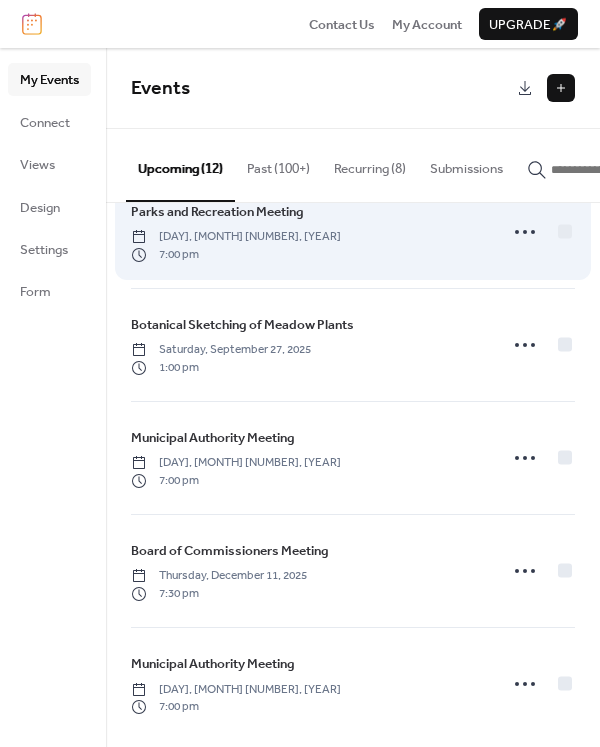 scroll, scrollTop: 858, scrollLeft: 0, axis: vertical 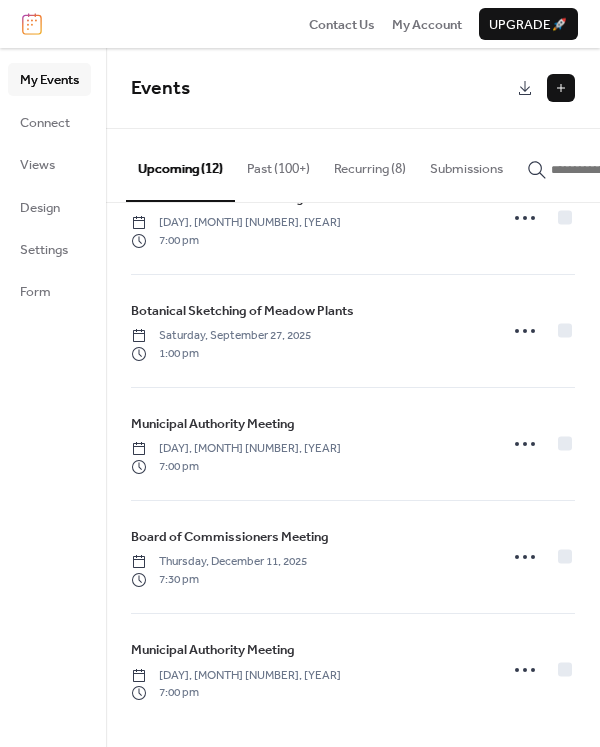 click at bounding box center [561, 88] 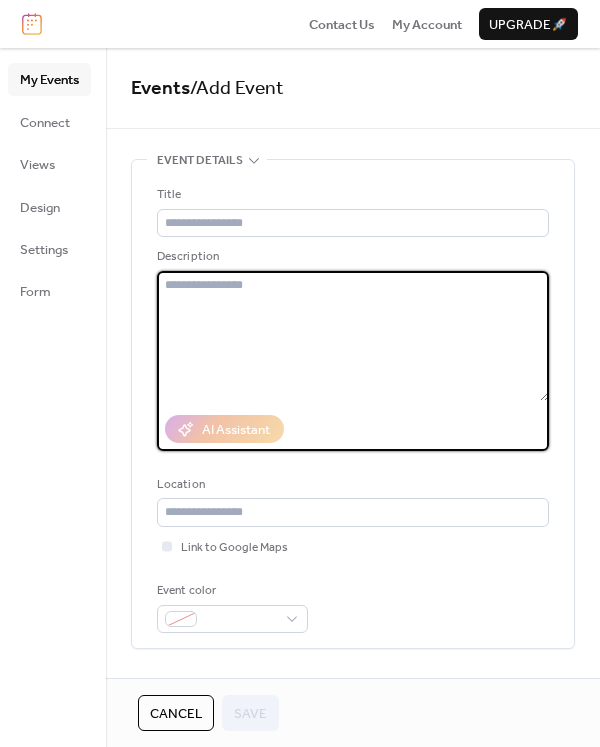 click at bounding box center [353, 336] 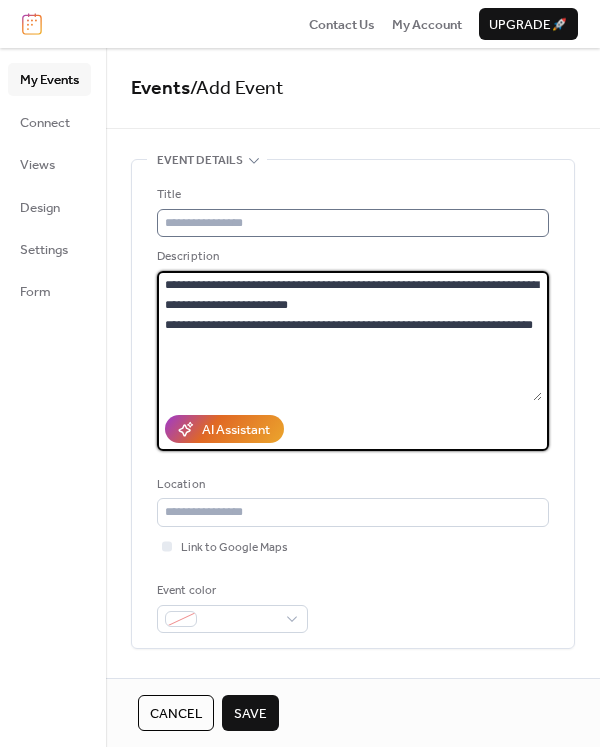 type on "**********" 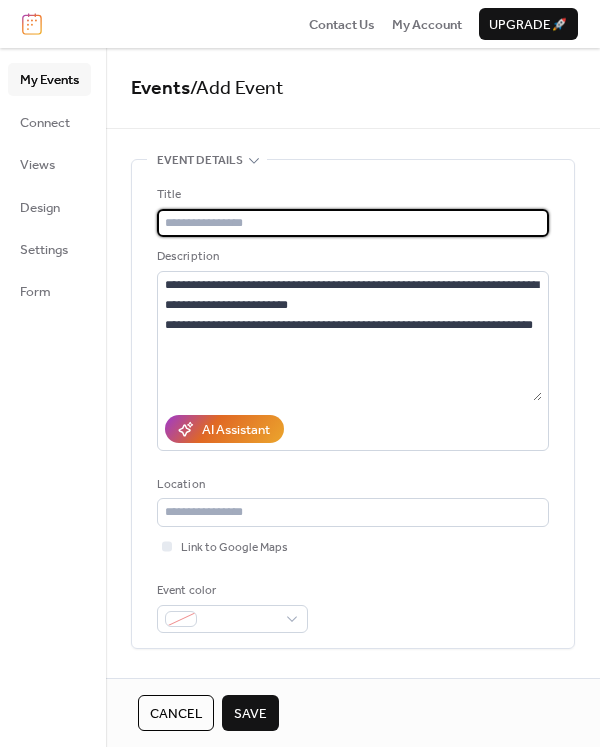click at bounding box center [353, 223] 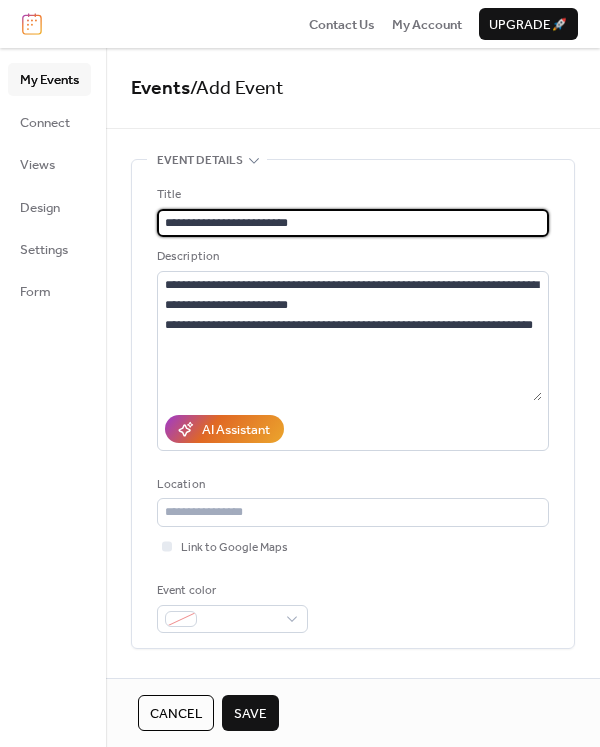 scroll, scrollTop: 1, scrollLeft: 0, axis: vertical 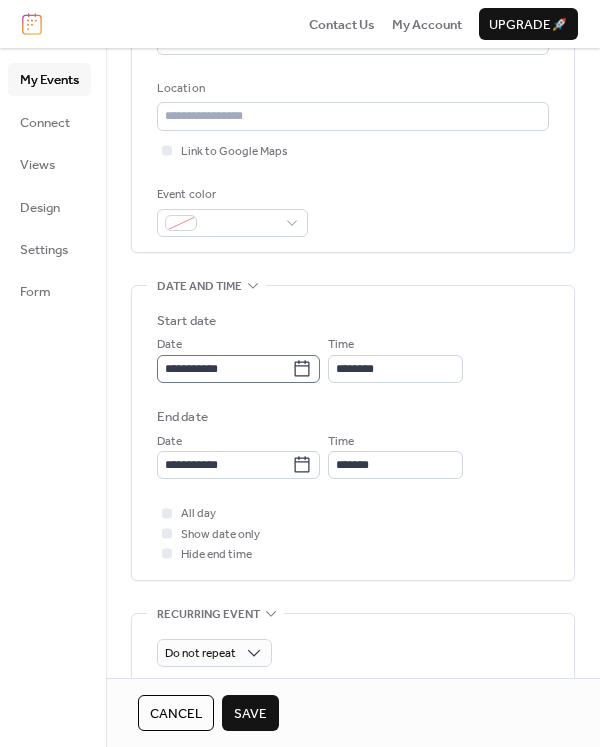 type on "**********" 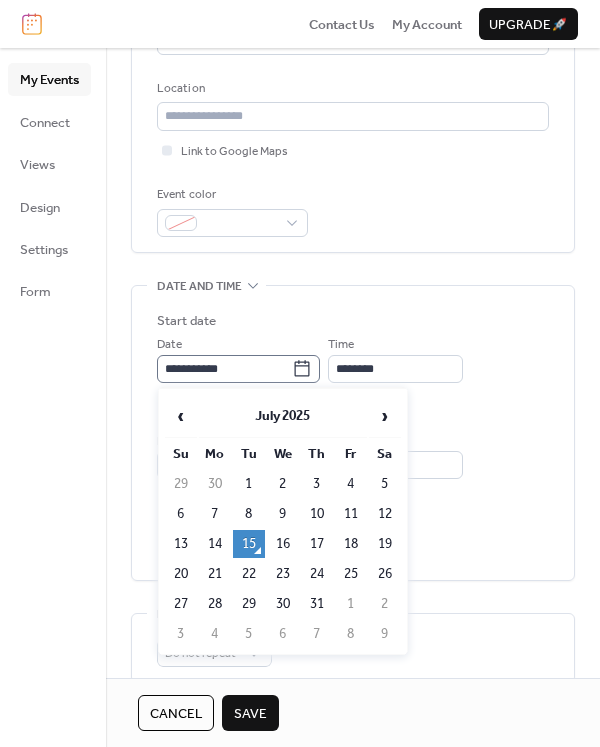 scroll, scrollTop: 0, scrollLeft: 0, axis: both 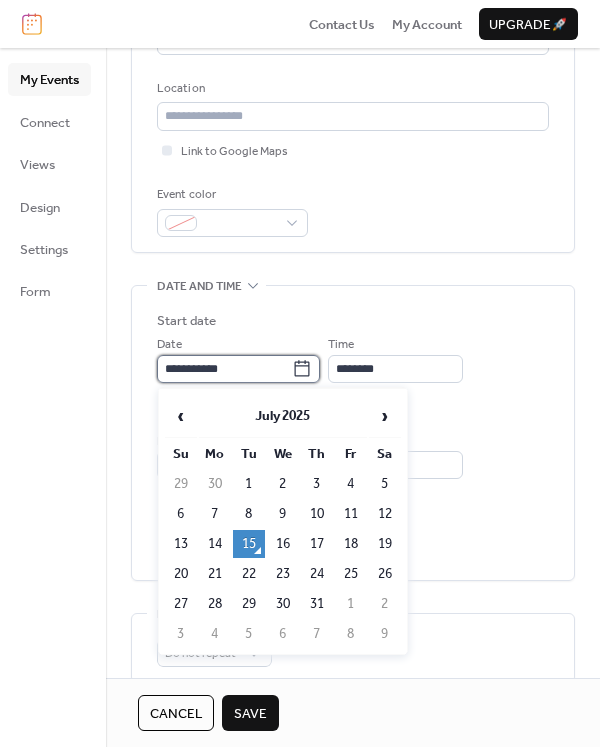 click on "**********" at bounding box center (224, 369) 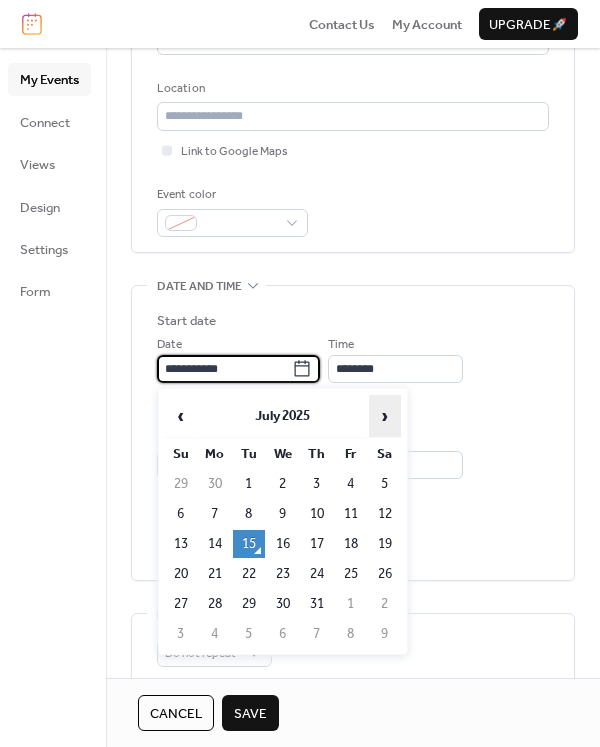 click on "›" at bounding box center (385, 416) 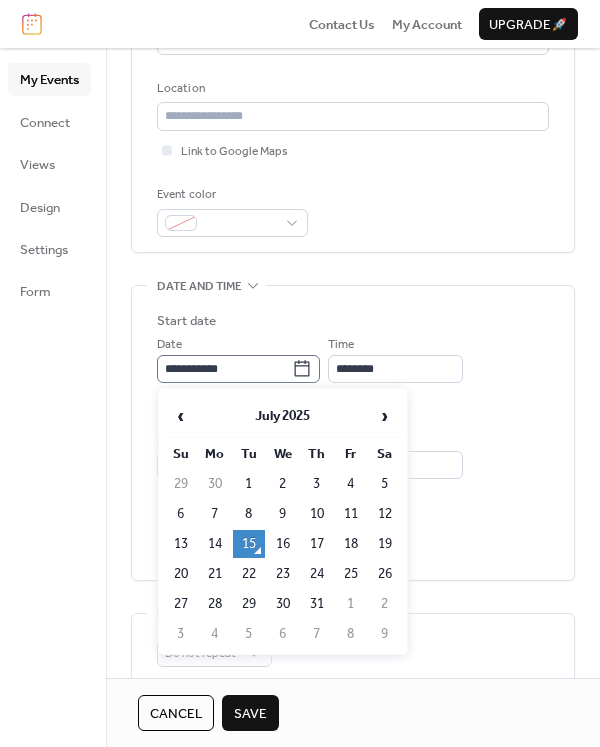 click 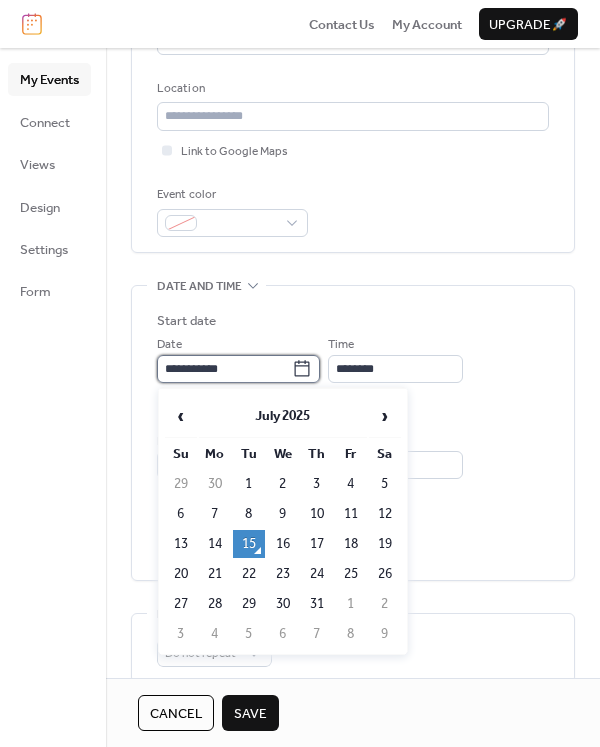 click on "**********" at bounding box center [224, 369] 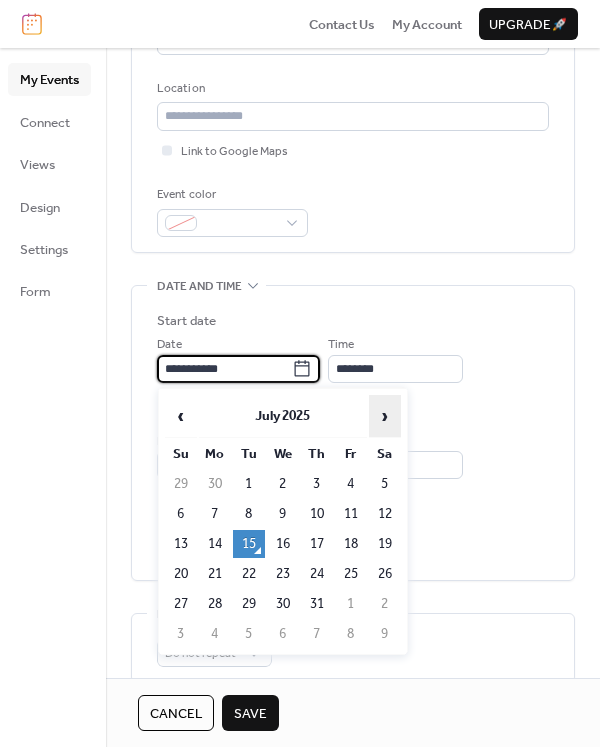 click on "›" at bounding box center (385, 416) 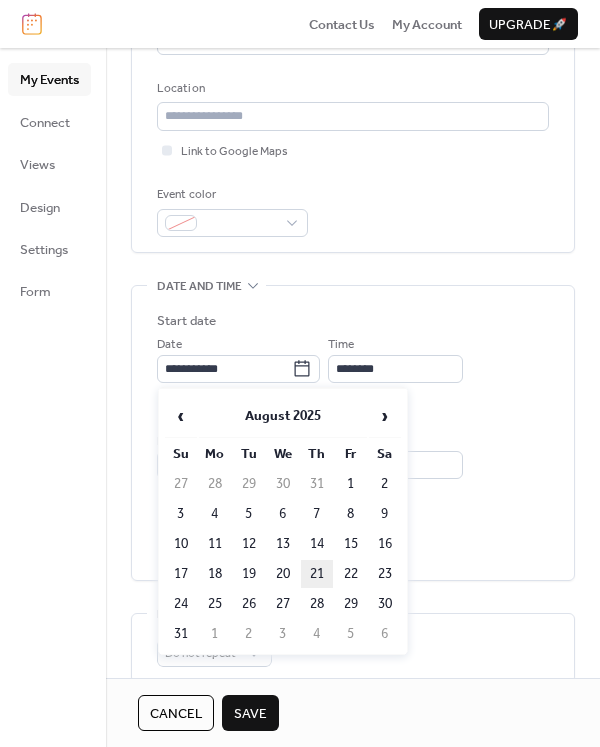 click on "21" at bounding box center (317, 574) 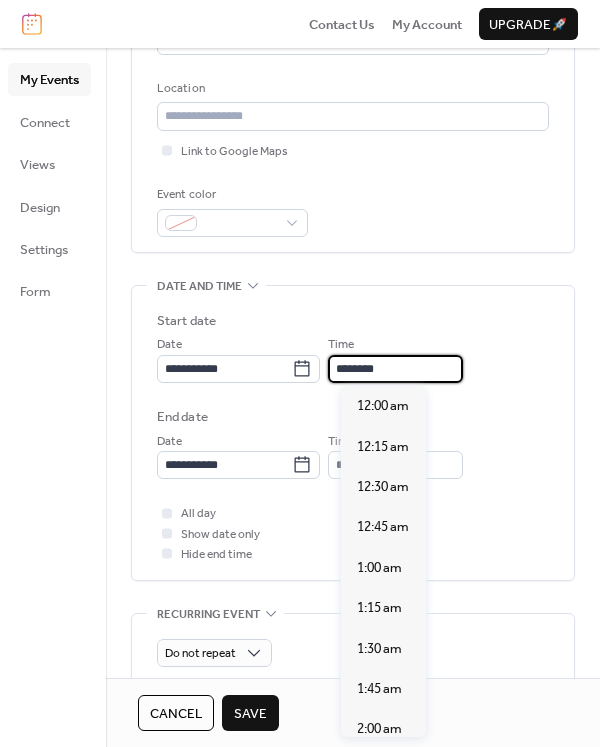 click on "********" at bounding box center [395, 369] 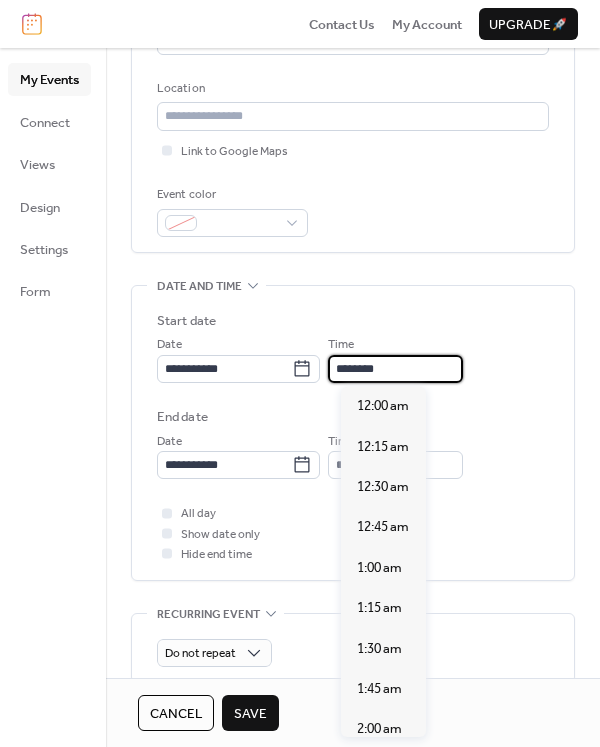 scroll, scrollTop: 1940, scrollLeft: 0, axis: vertical 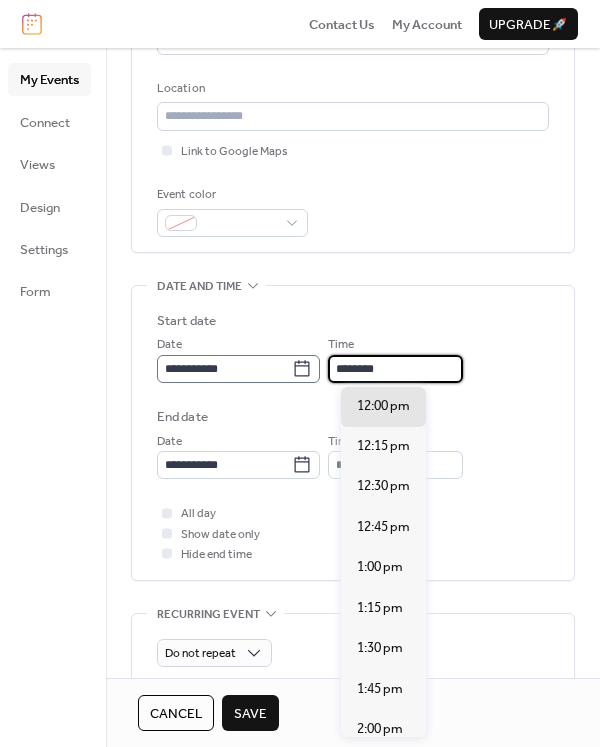 click 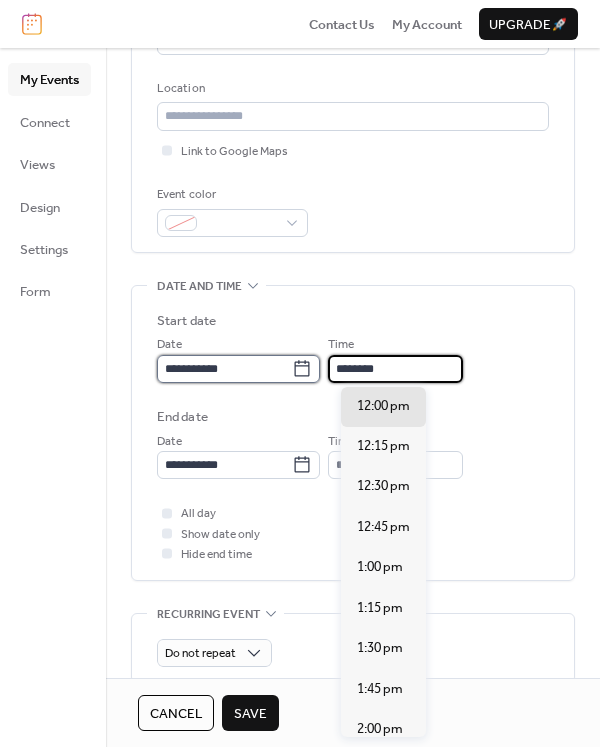 click on "**********" at bounding box center (224, 369) 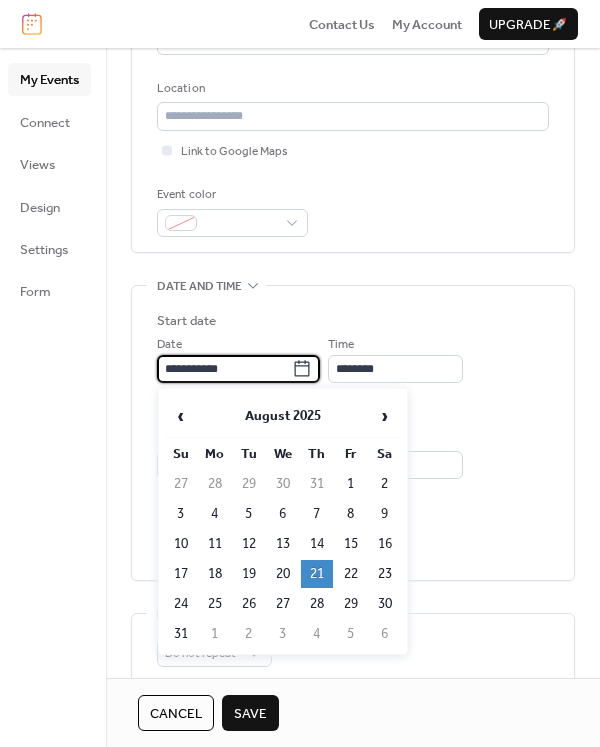 click on "21" at bounding box center (317, 574) 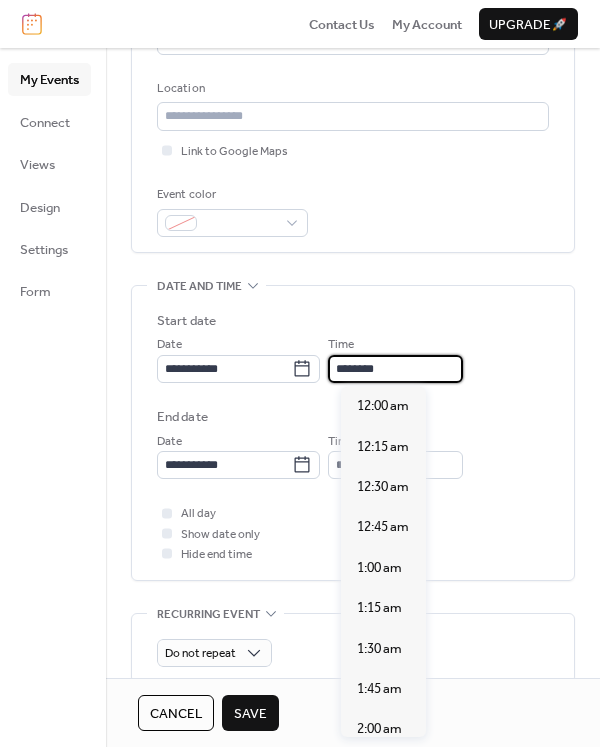 click on "********" at bounding box center [395, 369] 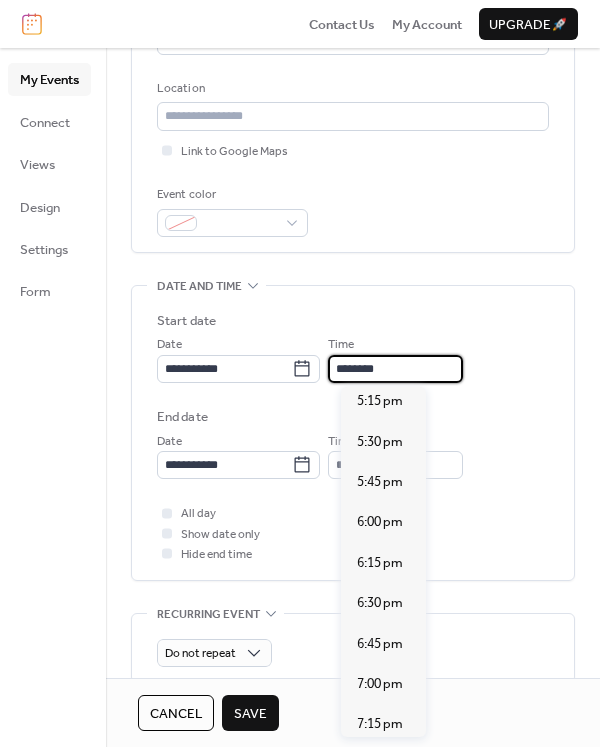 scroll, scrollTop: 2794, scrollLeft: 0, axis: vertical 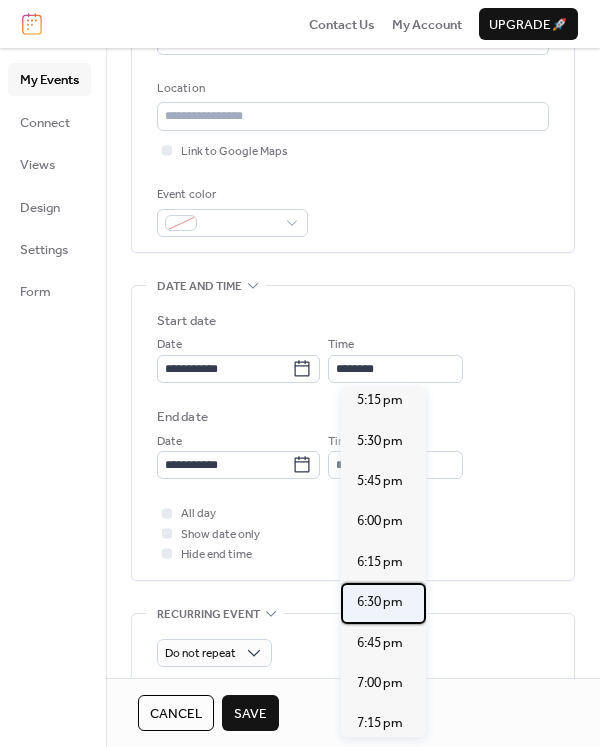 click on "6:30 pm" at bounding box center [380, 602] 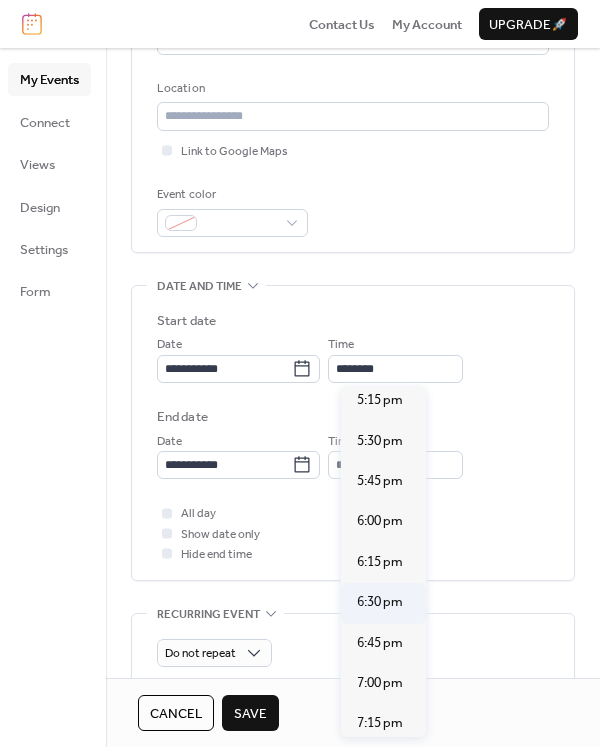 type on "*******" 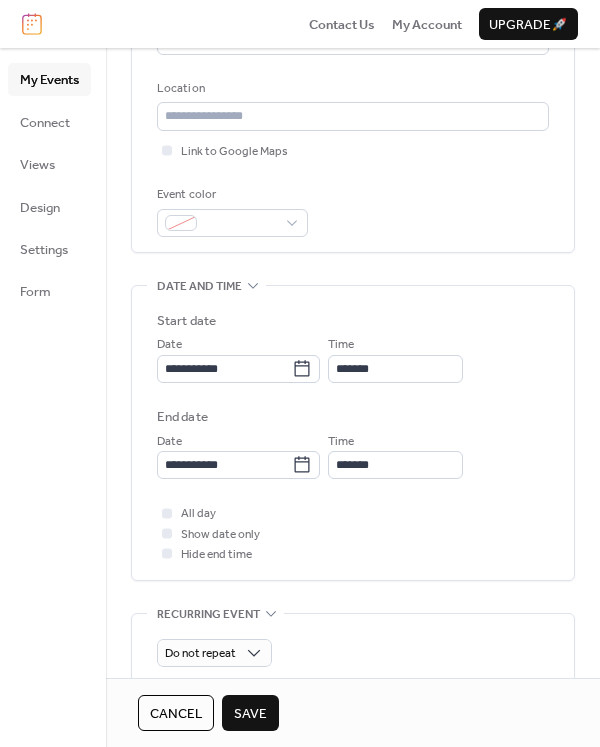 click on "**********" at bounding box center (353, 395) 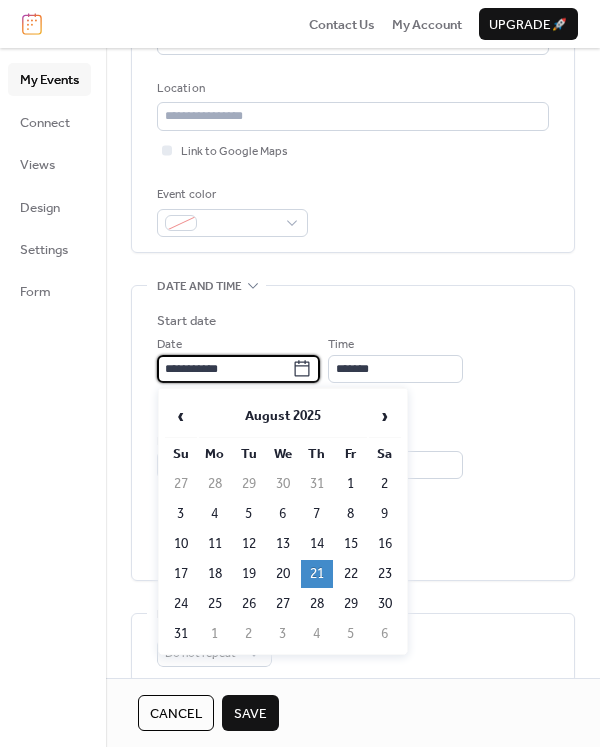 click on "**********" at bounding box center [224, 369] 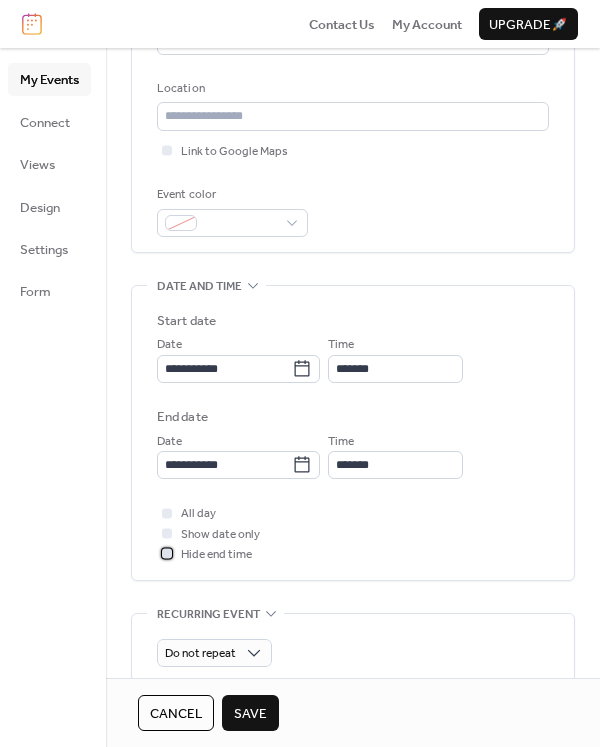 click on "Hide end time" at bounding box center [216, 555] 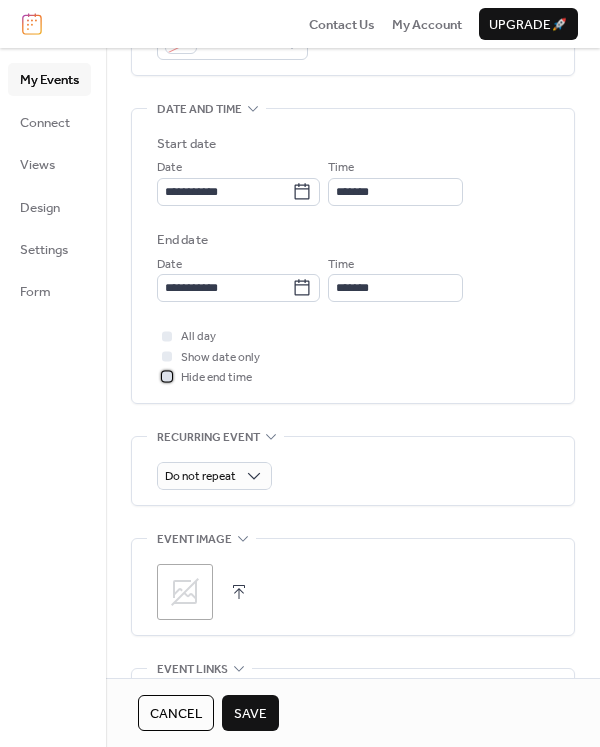 scroll, scrollTop: 578, scrollLeft: 0, axis: vertical 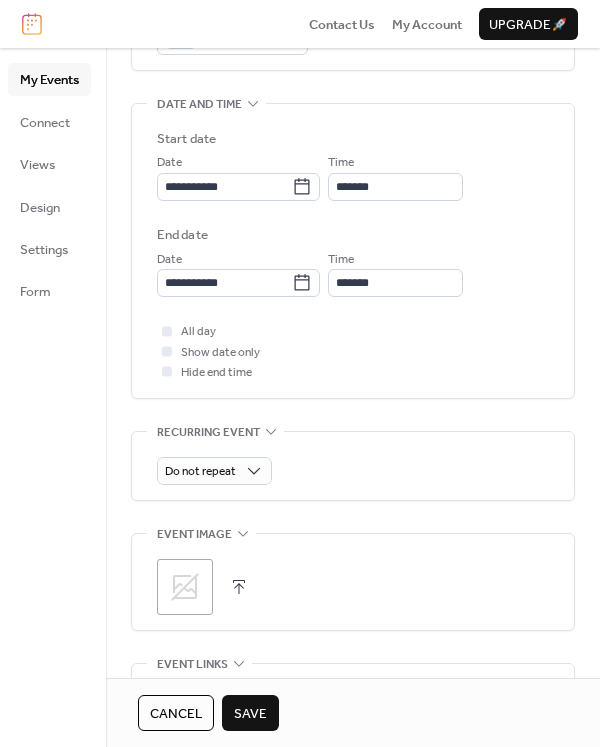 click 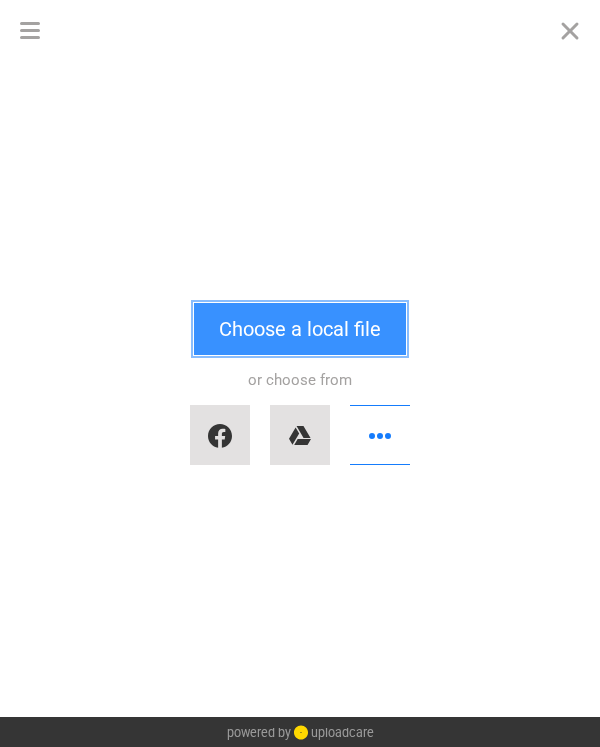 click on "Choose a local file" at bounding box center (300, 329) 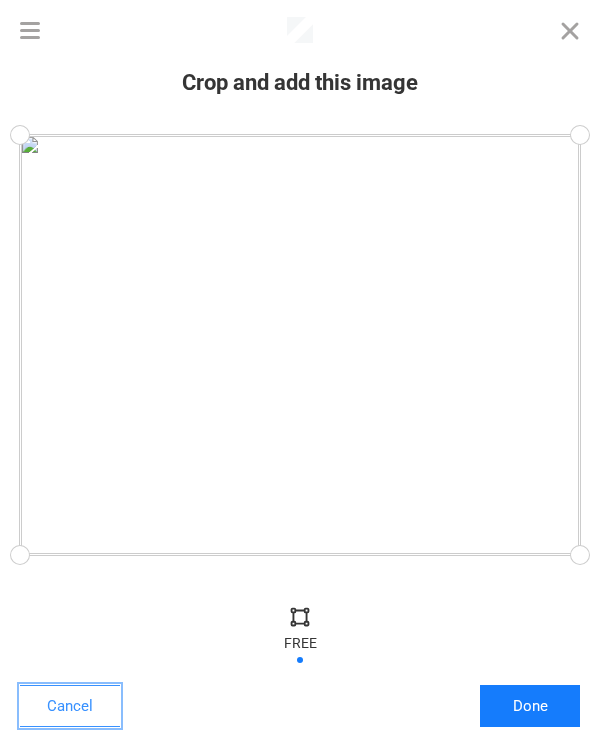click on "Cancel" at bounding box center (70, 706) 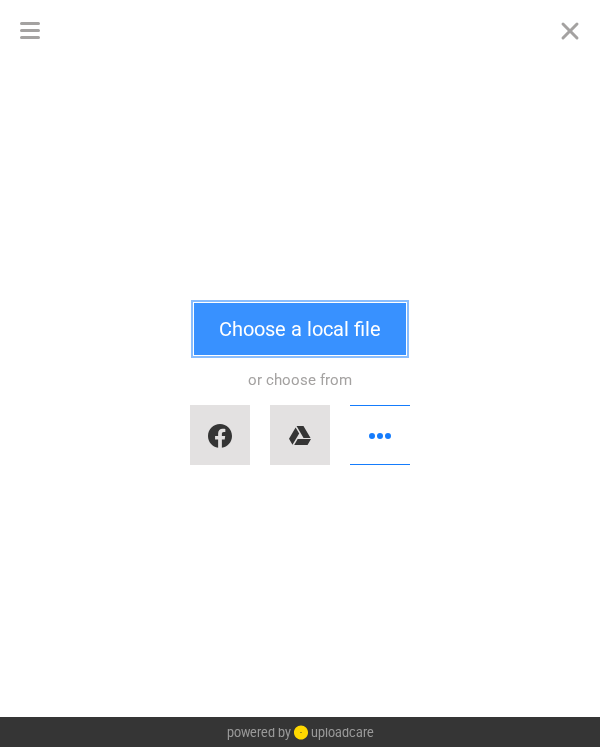 click on "Choose a local file" at bounding box center (300, 329) 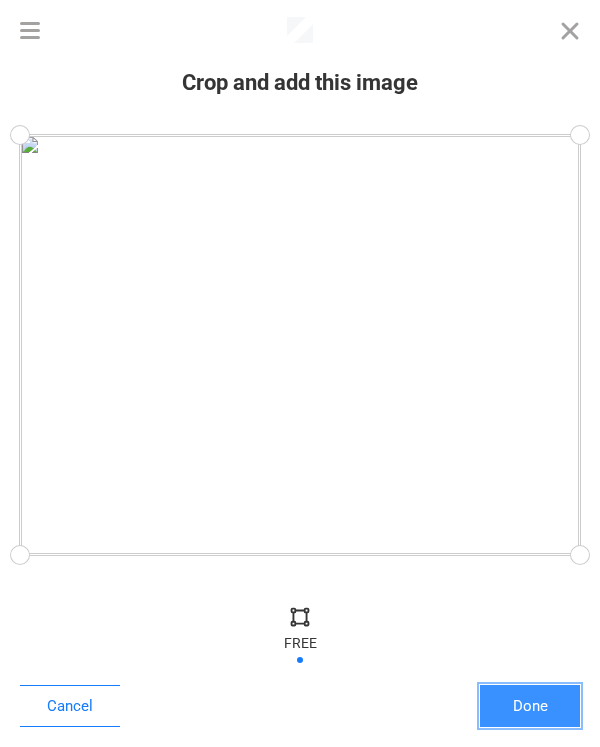 click on "Done" at bounding box center (530, 706) 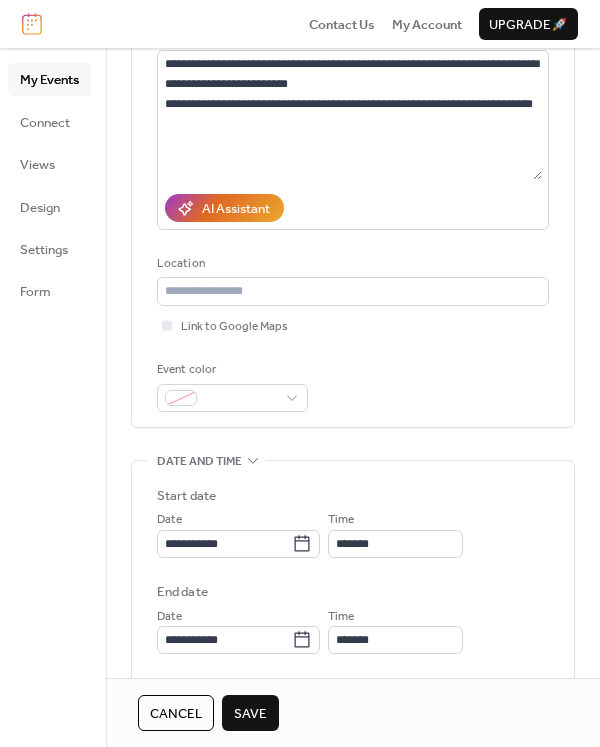 scroll, scrollTop: 229, scrollLeft: 0, axis: vertical 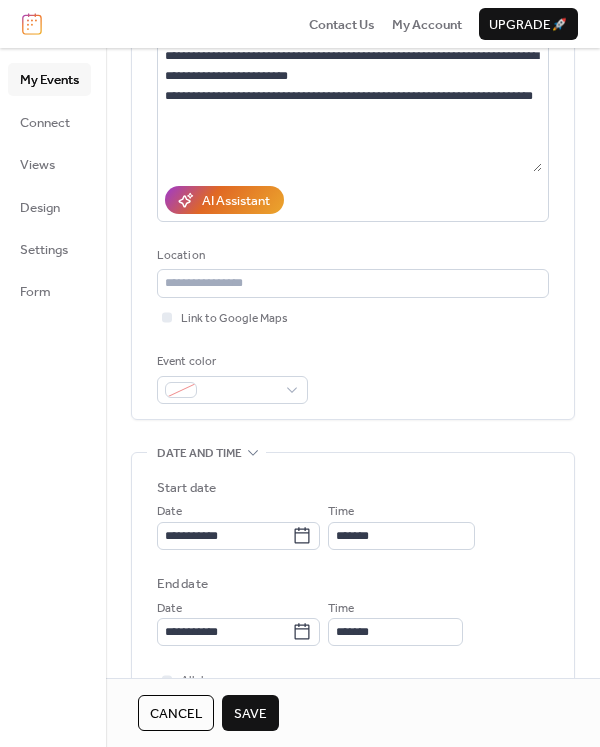 click on "Save" at bounding box center [250, 713] 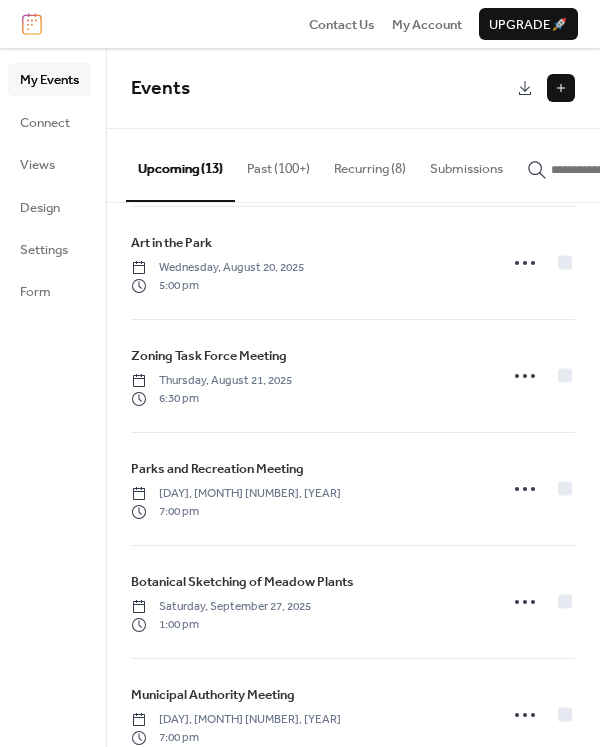 scroll, scrollTop: 706, scrollLeft: 0, axis: vertical 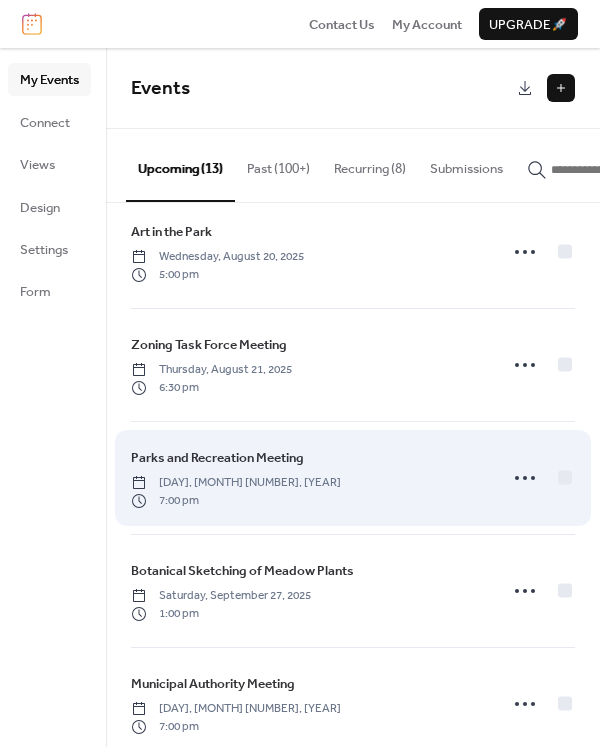 click on "Parks and Recreation Meeting" at bounding box center (217, 458) 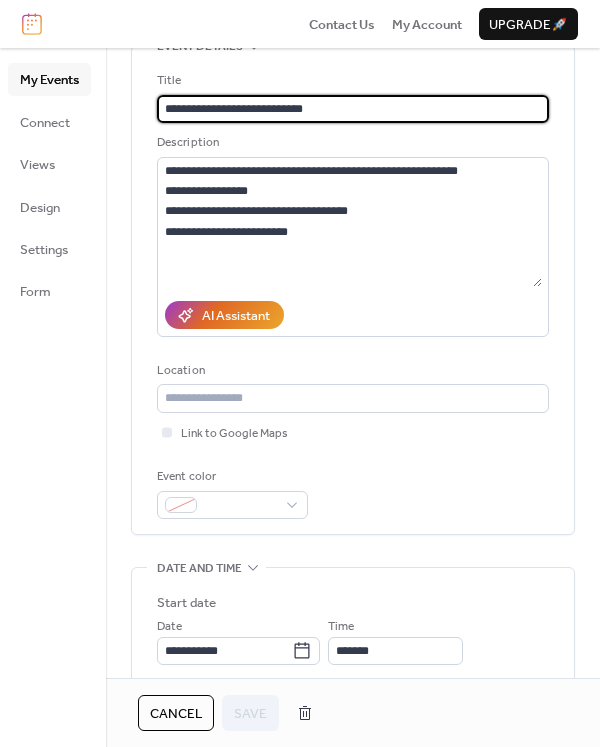 scroll, scrollTop: 0, scrollLeft: 0, axis: both 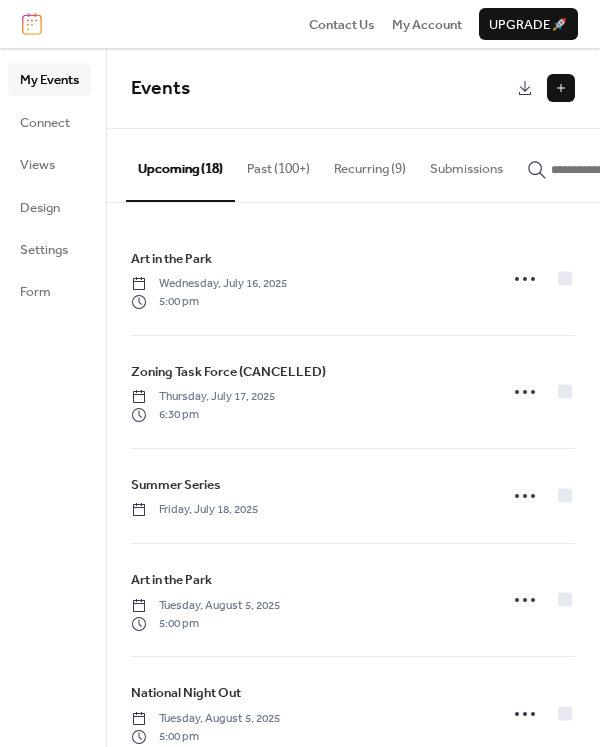 click at bounding box center (561, 88) 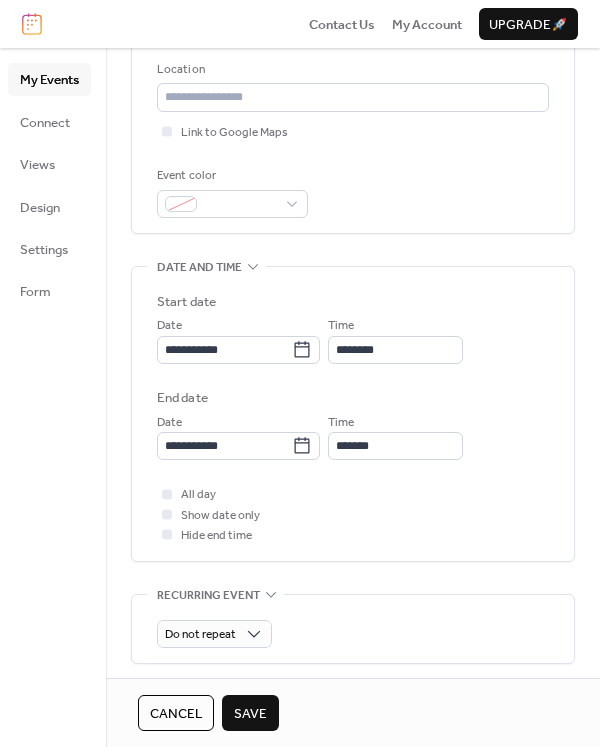 scroll, scrollTop: 418, scrollLeft: 0, axis: vertical 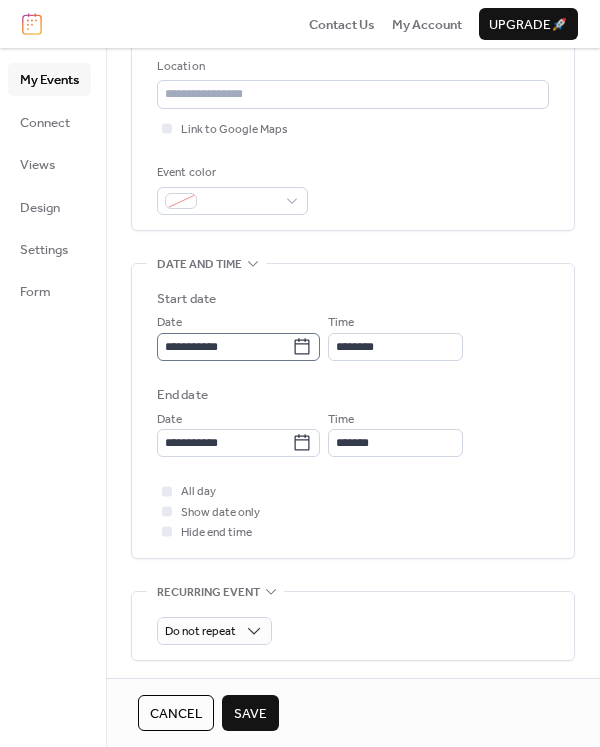 type on "**********" 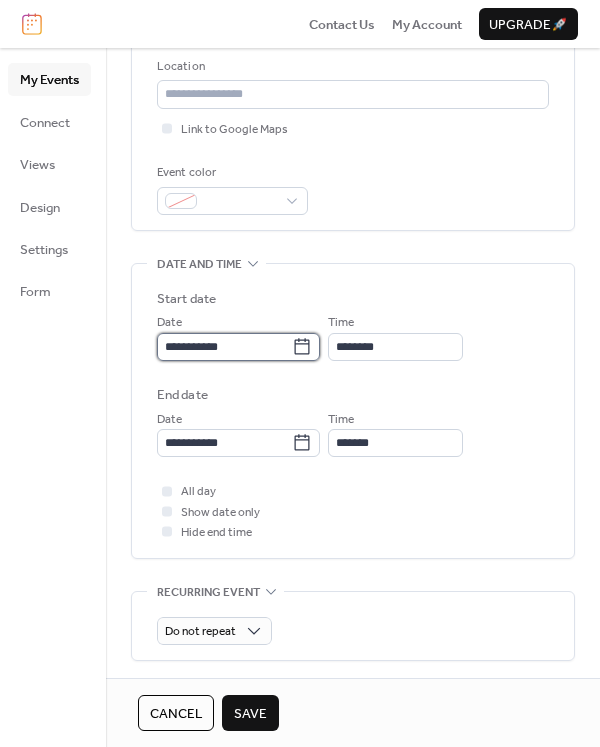 click on "**********" at bounding box center [224, 347] 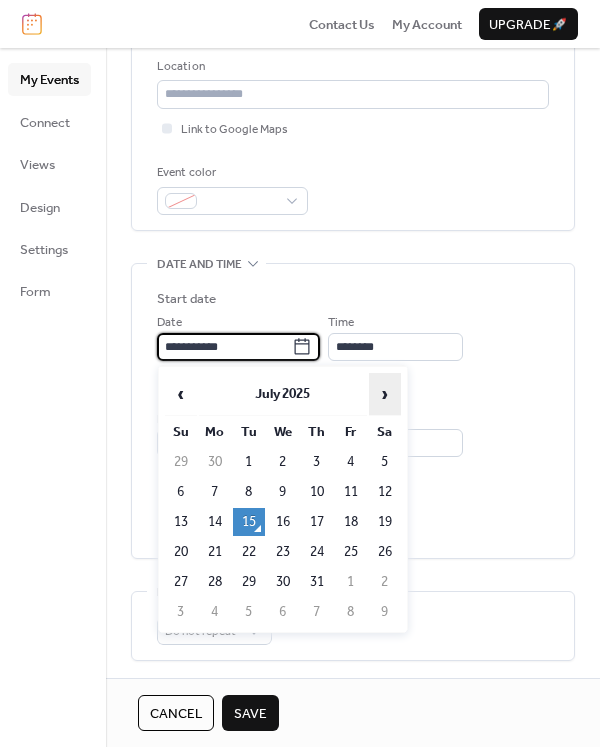 click on "›" at bounding box center [385, 394] 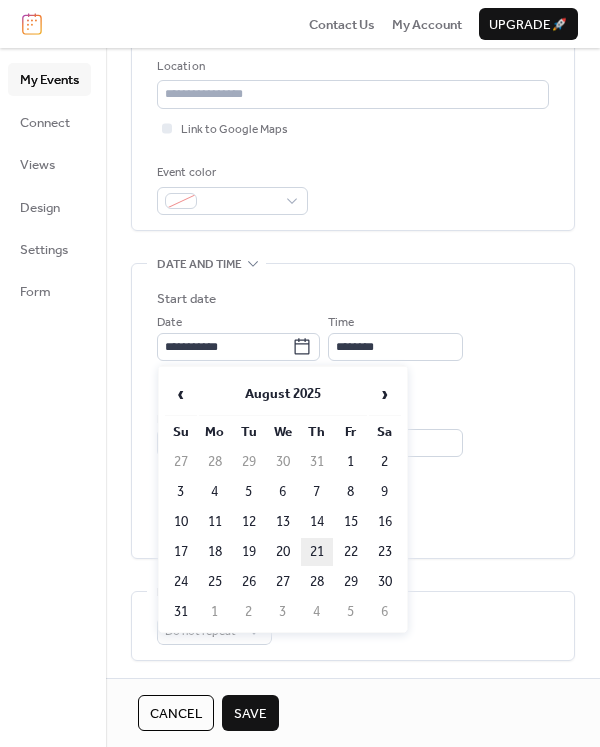 click on "21" at bounding box center [317, 552] 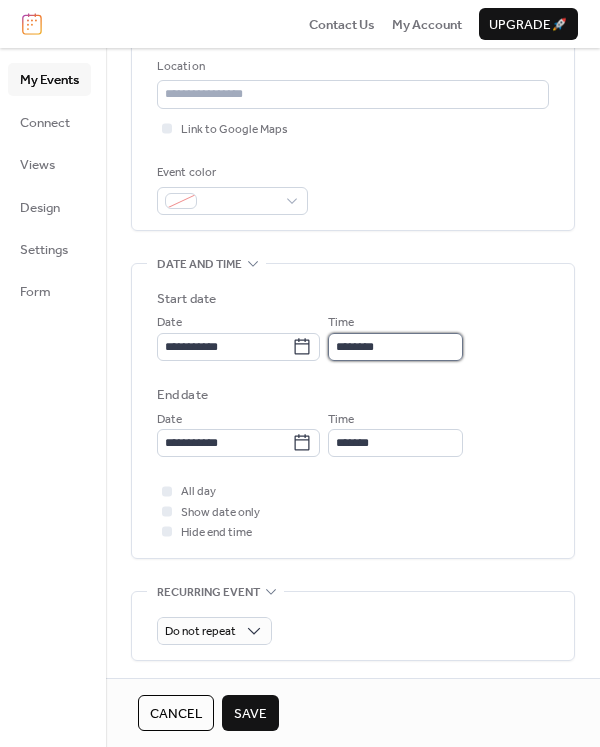 click on "********" at bounding box center [395, 347] 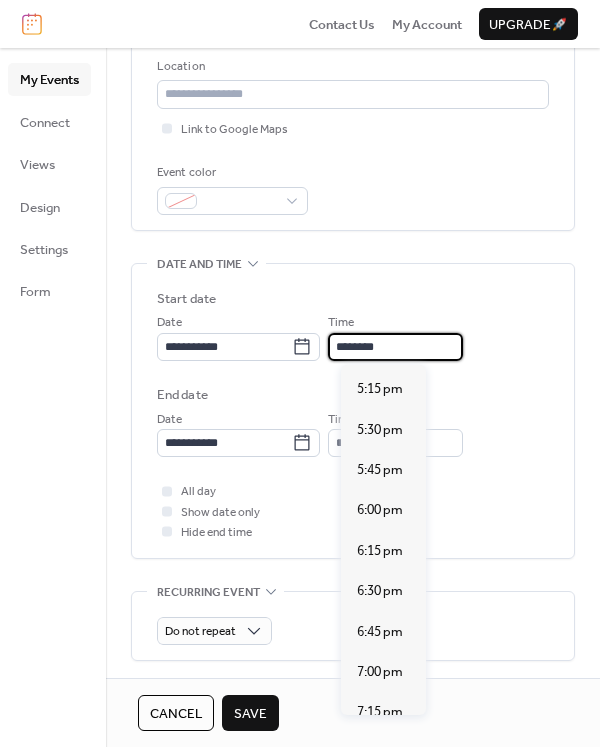 scroll, scrollTop: 2787, scrollLeft: 0, axis: vertical 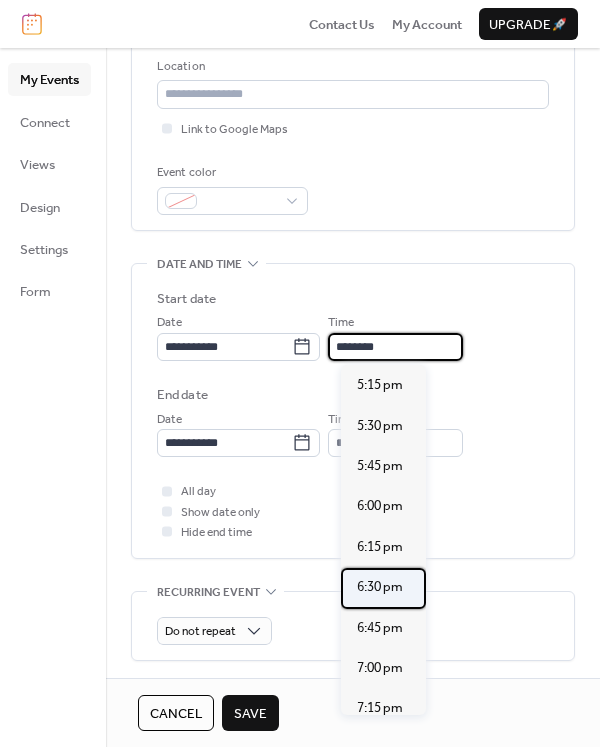 click on "6:30 pm" at bounding box center (380, 587) 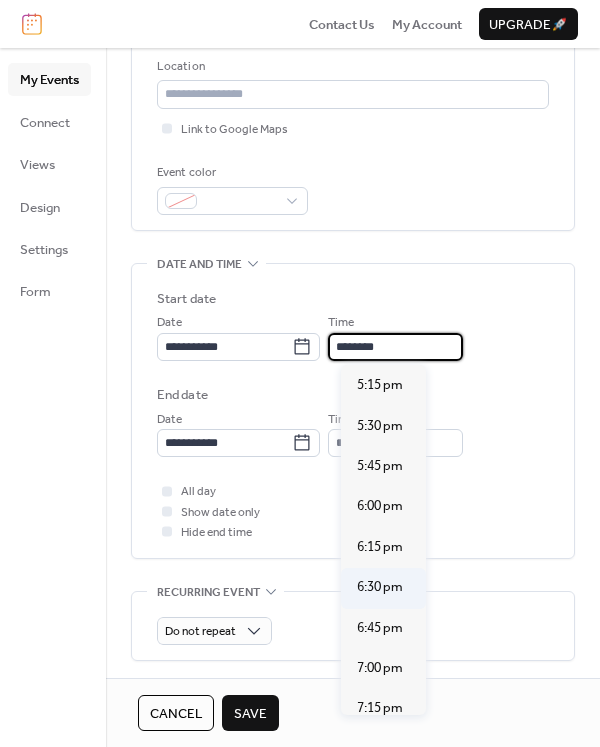 type on "*******" 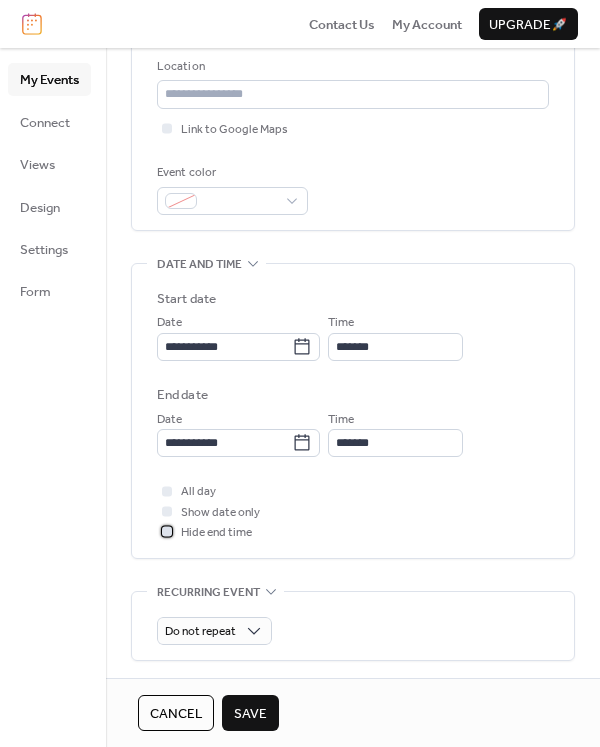 click on "Hide end time" at bounding box center (216, 533) 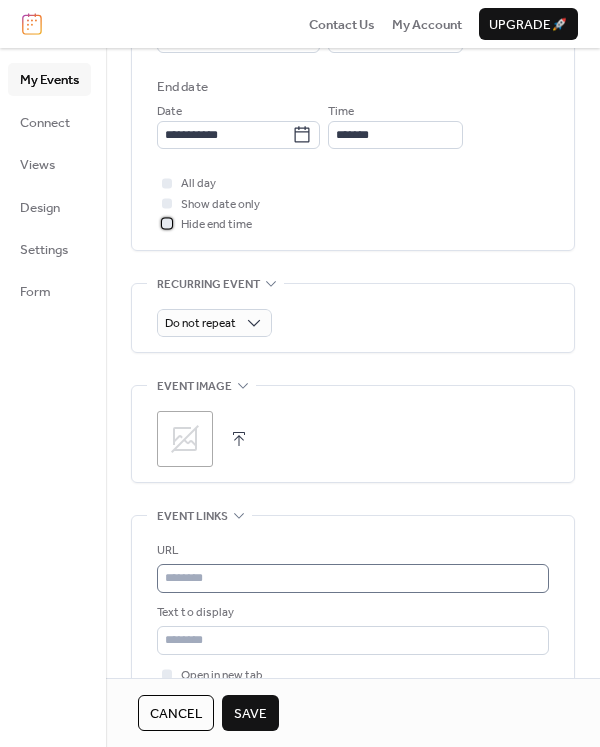scroll, scrollTop: 917, scrollLeft: 0, axis: vertical 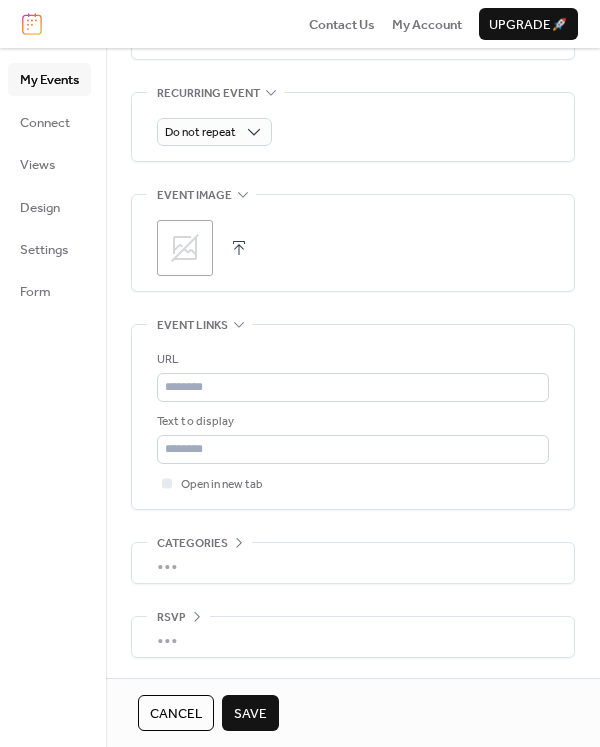 click on "Save" at bounding box center [250, 714] 